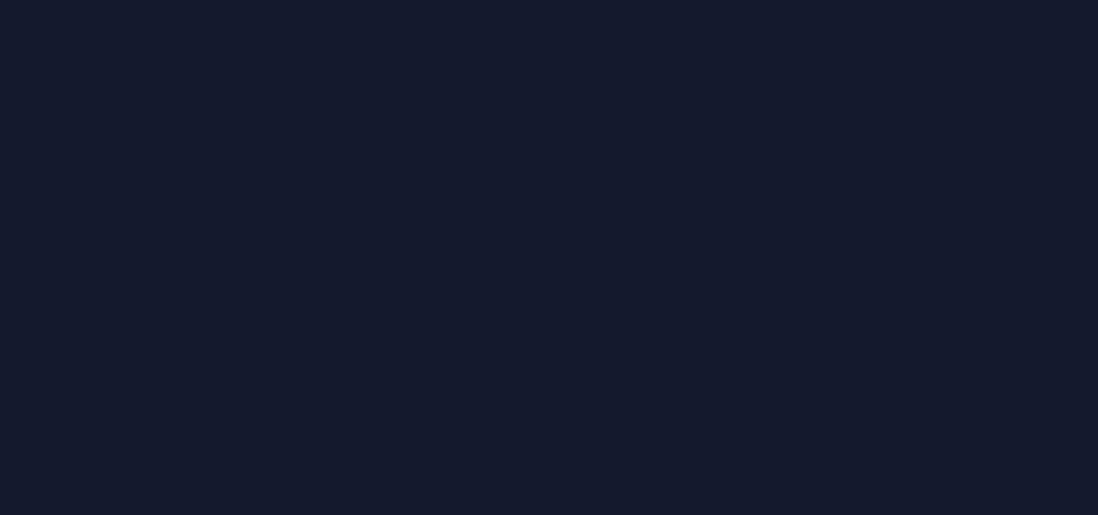 scroll, scrollTop: 0, scrollLeft: 0, axis: both 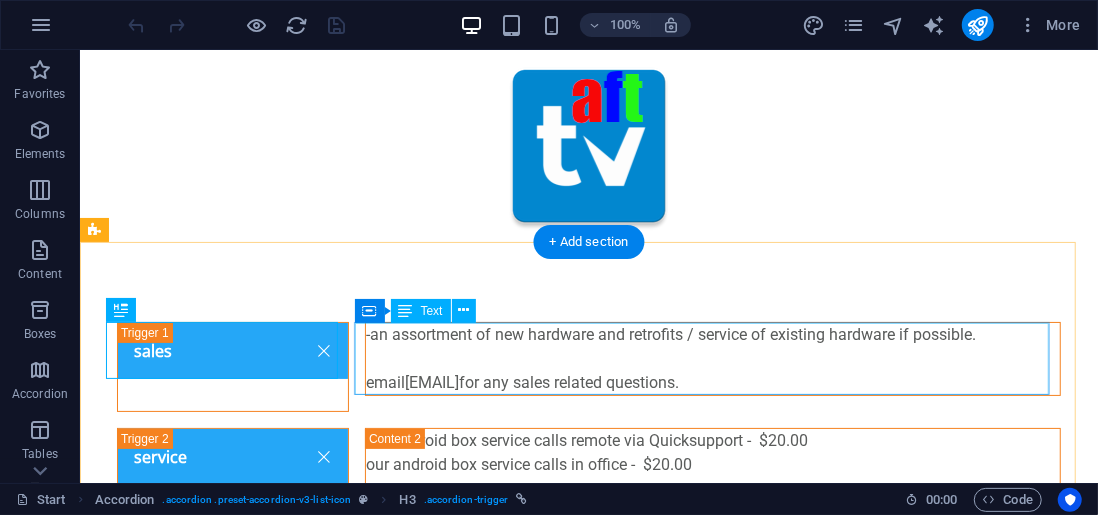 click on "-an assortment of new hardware and retrofits / service of existing hardware if possible. email  aftivimate@gmail.com  for any sales related questions." at bounding box center (712, 358) 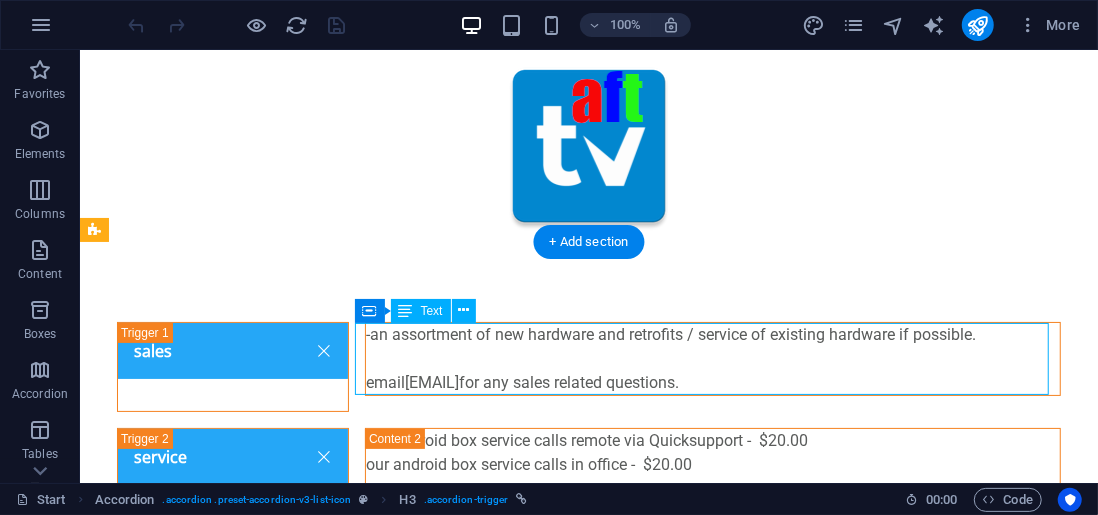 click on "-an assortment of new hardware and retrofits / service of existing hardware if possible. email  aftivimate@gmail.com  for any sales related questions." at bounding box center (712, 358) 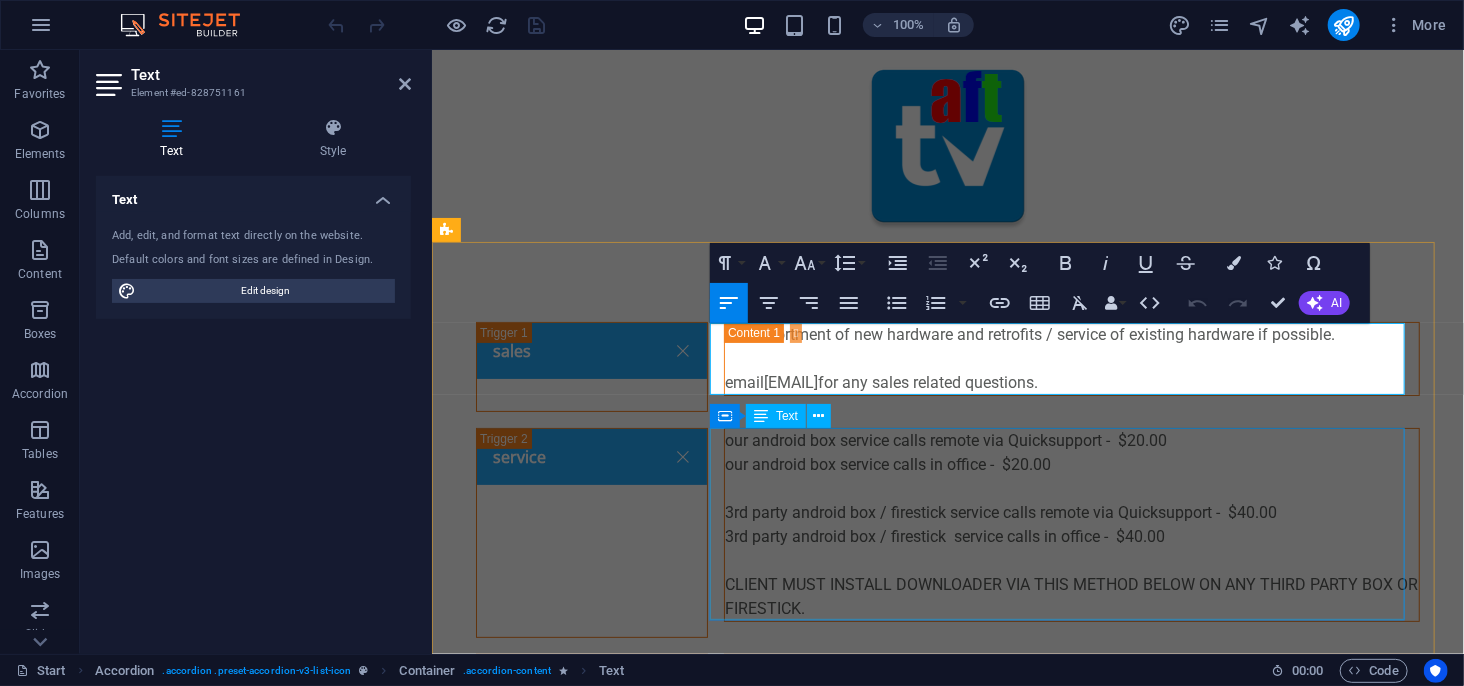 click on "our android box service calls remote via Quicksupport -  $20.00 our android box service calls in office -  $20.00 3rd party android box / firestsick service calls remote via Quicksupport -  $40.00 3rd party android box / firestick  service calls in office -  $40.00 CLIENT MUST INSTALL DOWNLOADER VIA THIS METHOD BELOW ON ANY THIRD PARTY BOX OR FIRESTICK." at bounding box center [1071, 524] 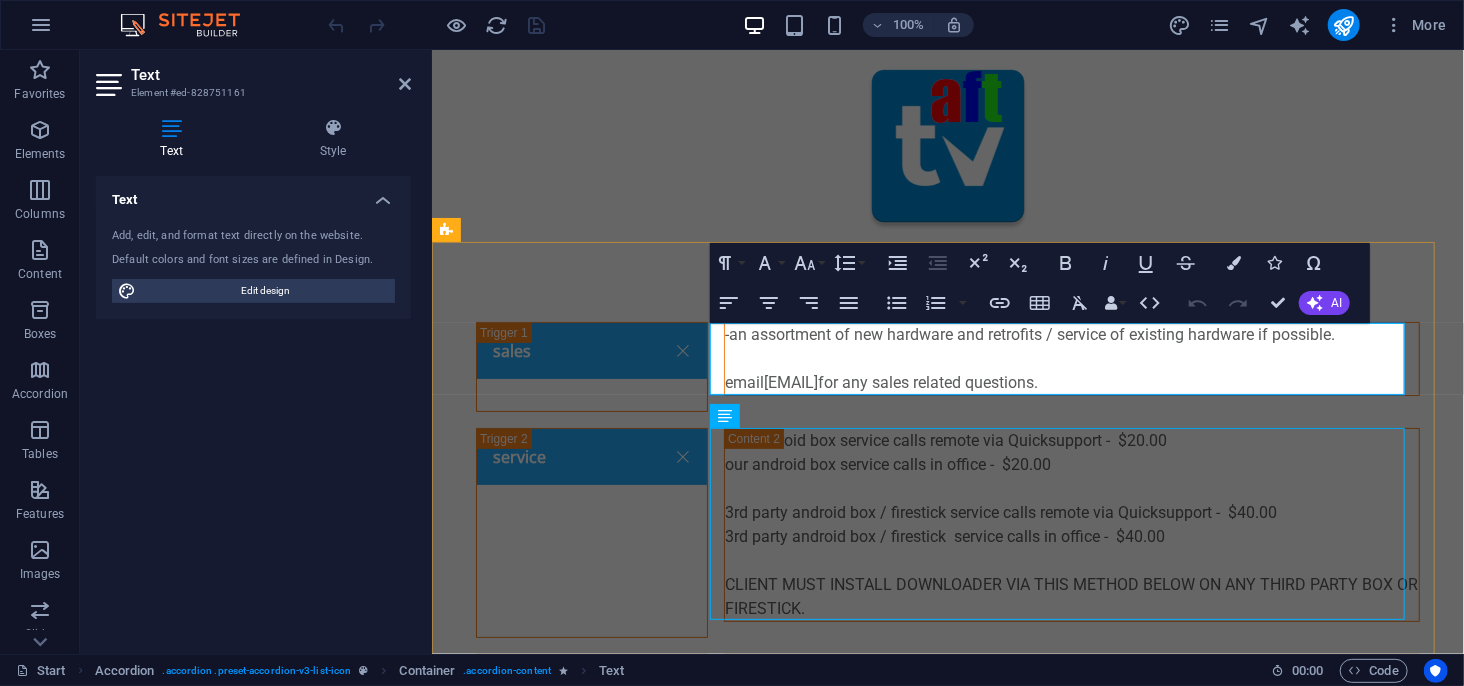 click on "-an assortment of new hardware and retrofits / service of existing hardware if possible. email  aftivimate@gmail.com  for any sales related questions." at bounding box center (1071, 358) 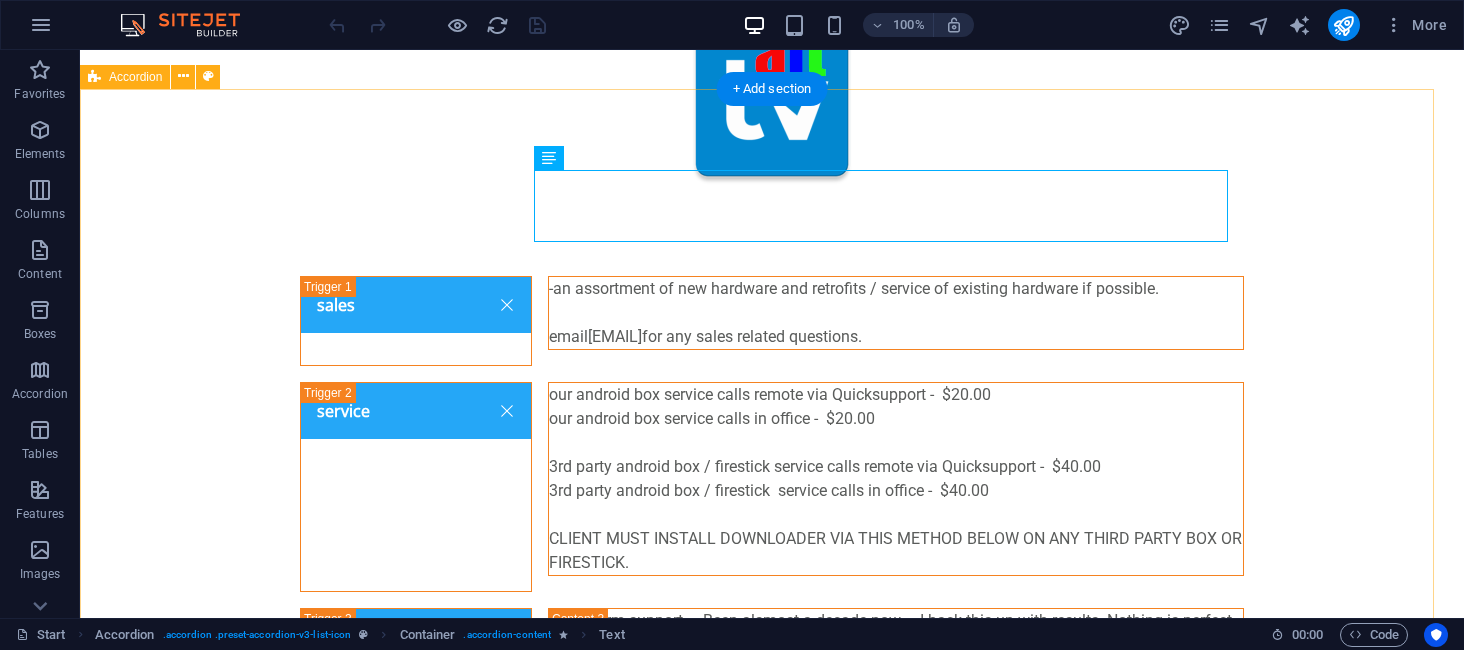 scroll, scrollTop: 0, scrollLeft: 0, axis: both 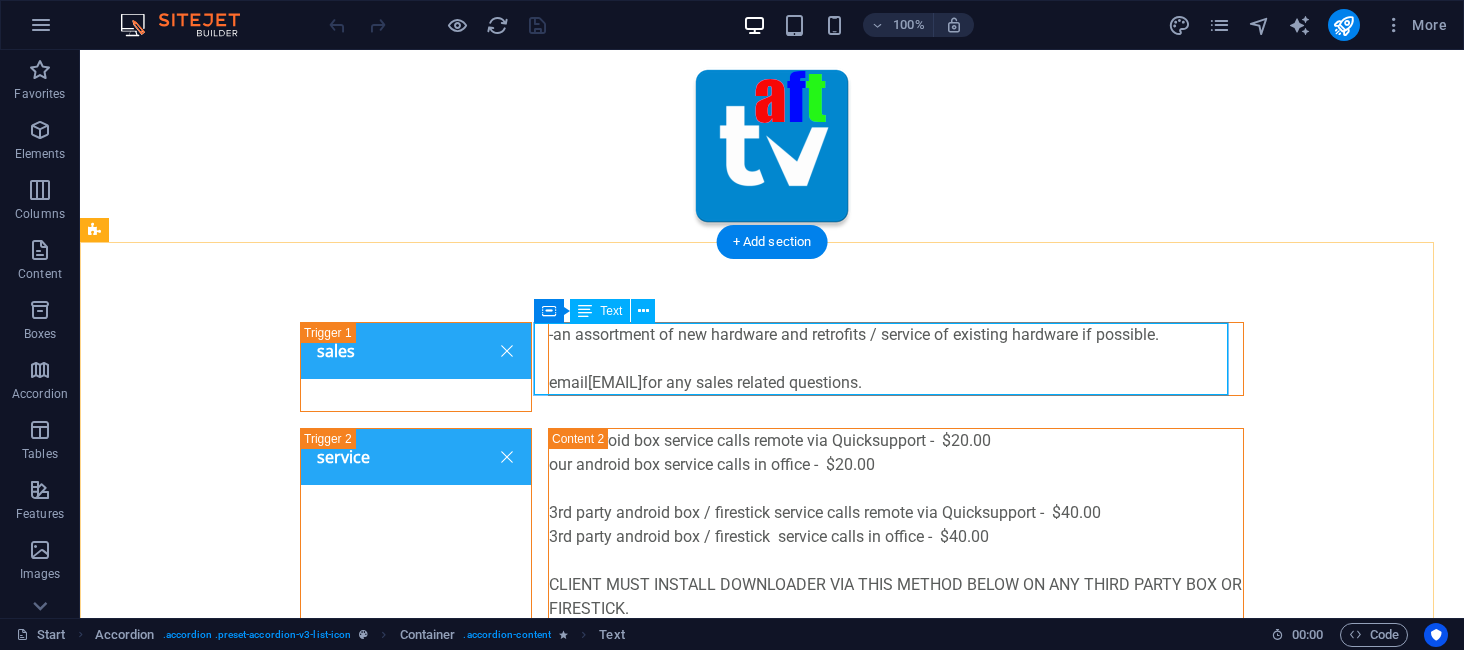 click on "-an assortment of new hardware and retrofits / service of existing hardware if possible. email  aftivimate@gmail.com  for any sales related questions." at bounding box center (896, 359) 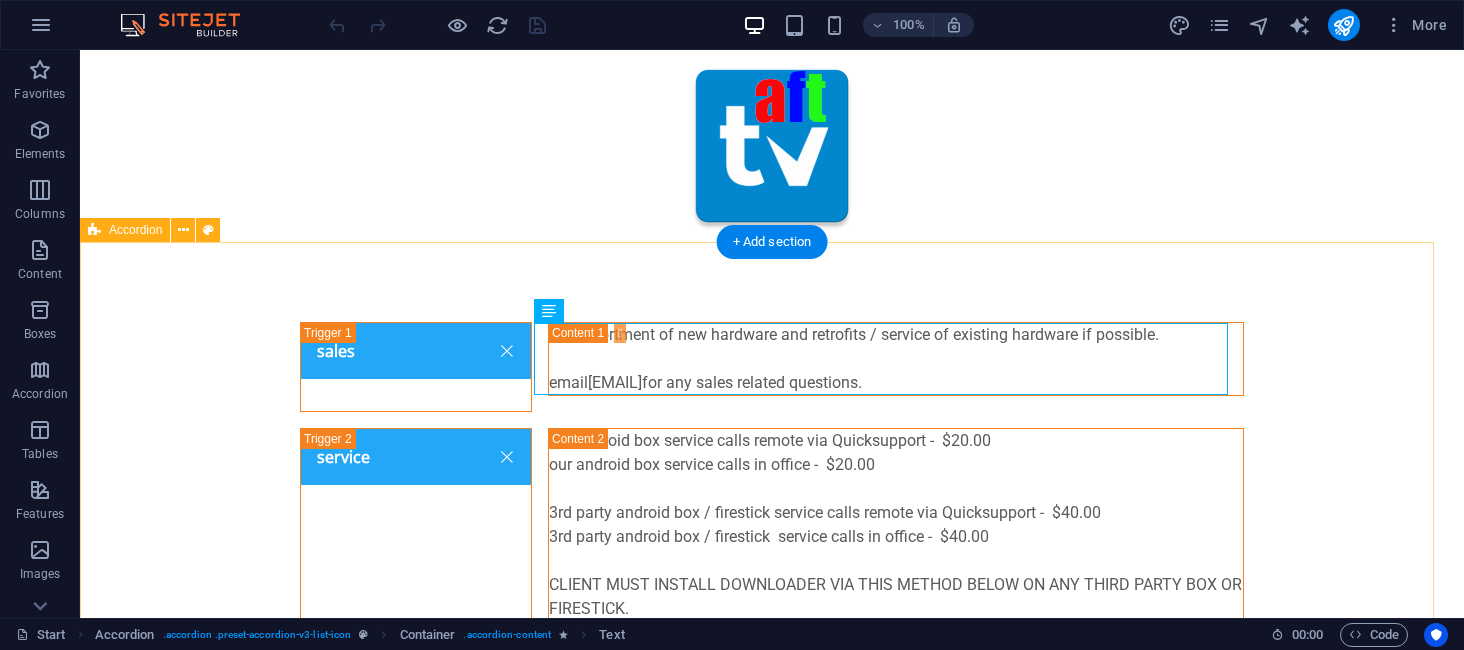 click on "sales -an assortment of new hardware and retrofits / service of existing hardware if possible. email  aftivimate@gmail.com  for any sales related questions. service our android box service calls remote via Quicksupport -  $20.00 our android box service calls in office -  $20.00 3rd party android box / firestsick service calls remote via Quicksupport -  $40.00 3rd party android box / firestick  service calls in office -  $40.00 CLIENT MUST INSTALL DOWNLOADER VIA THIS METHOD BELOW ON ANY THIRD PARTY BOX OR FIRESTICK.  support Long Term support.    Been alsmost a decade now..   I back this up with results. Nothing is perfect, all can be improved." at bounding box center [772, 521] 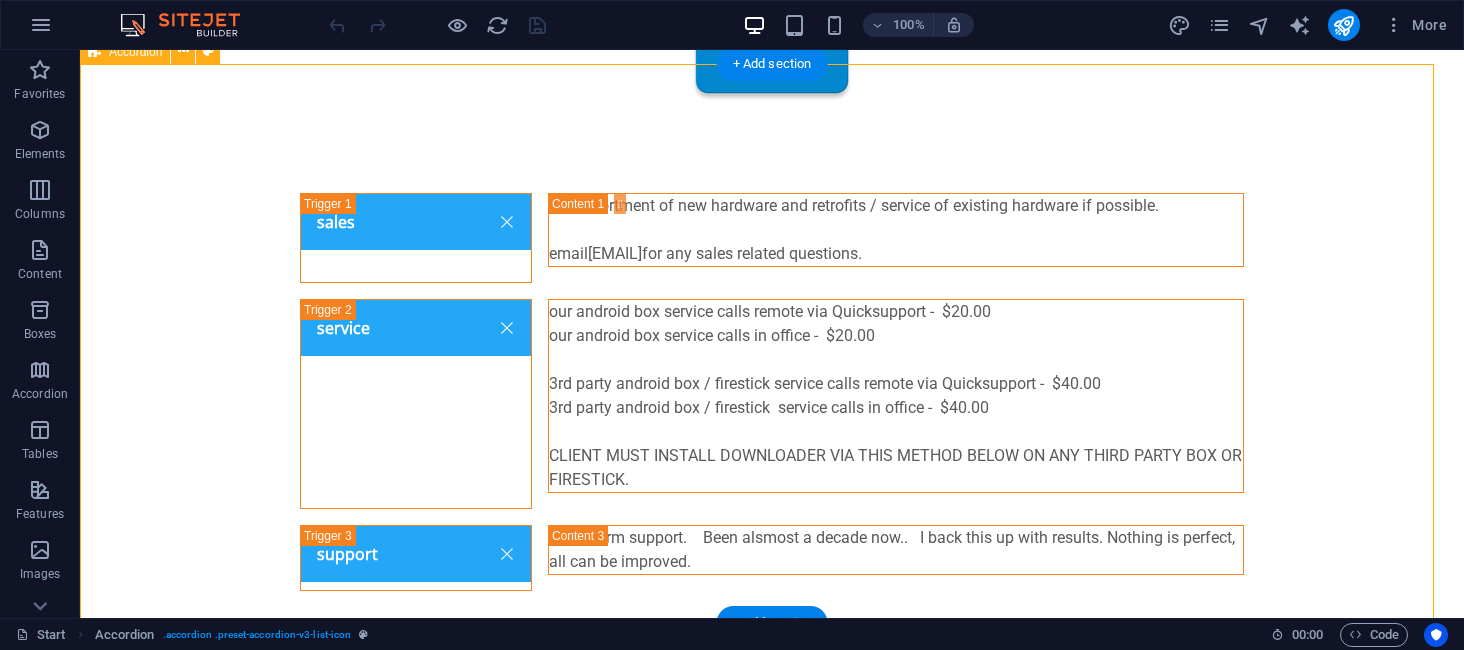 scroll, scrollTop: 182, scrollLeft: 0, axis: vertical 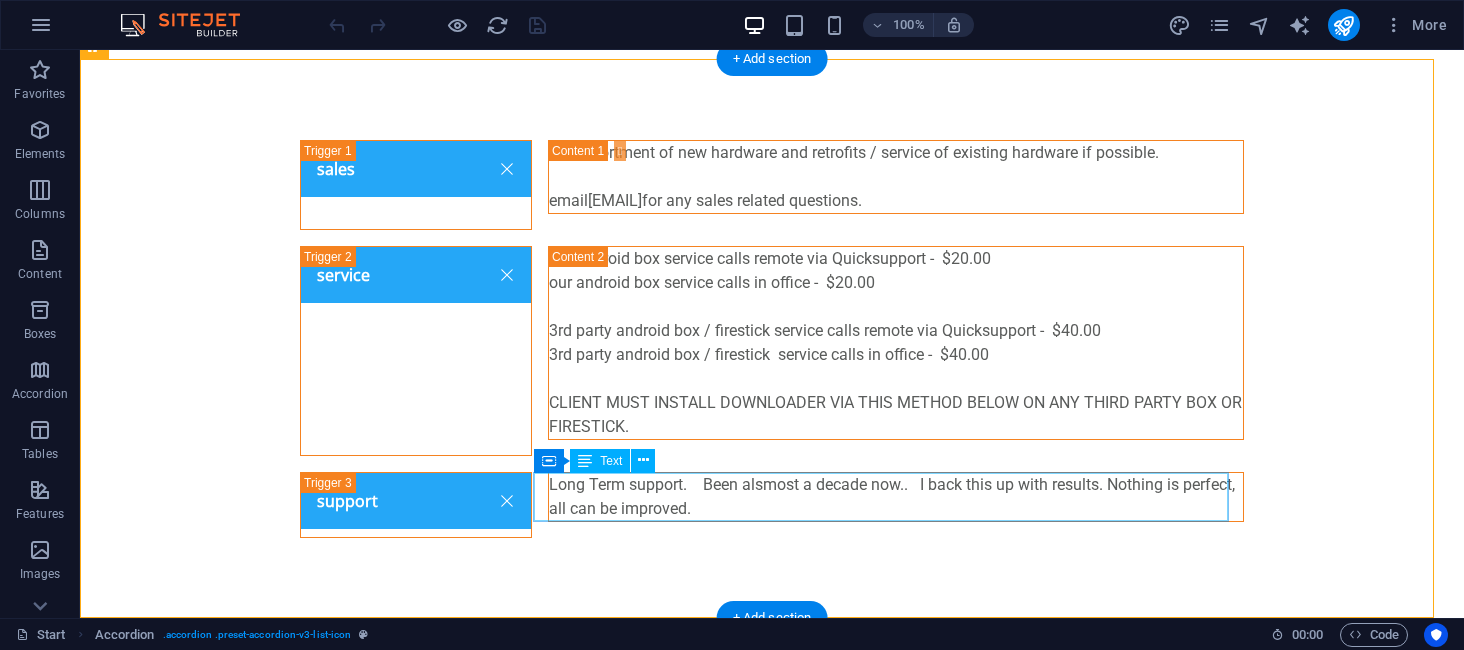 click on "Long Term support.    Been alsmost a decade now..   I back this up with results. Nothing is perfect, all can be improved." at bounding box center [896, 497] 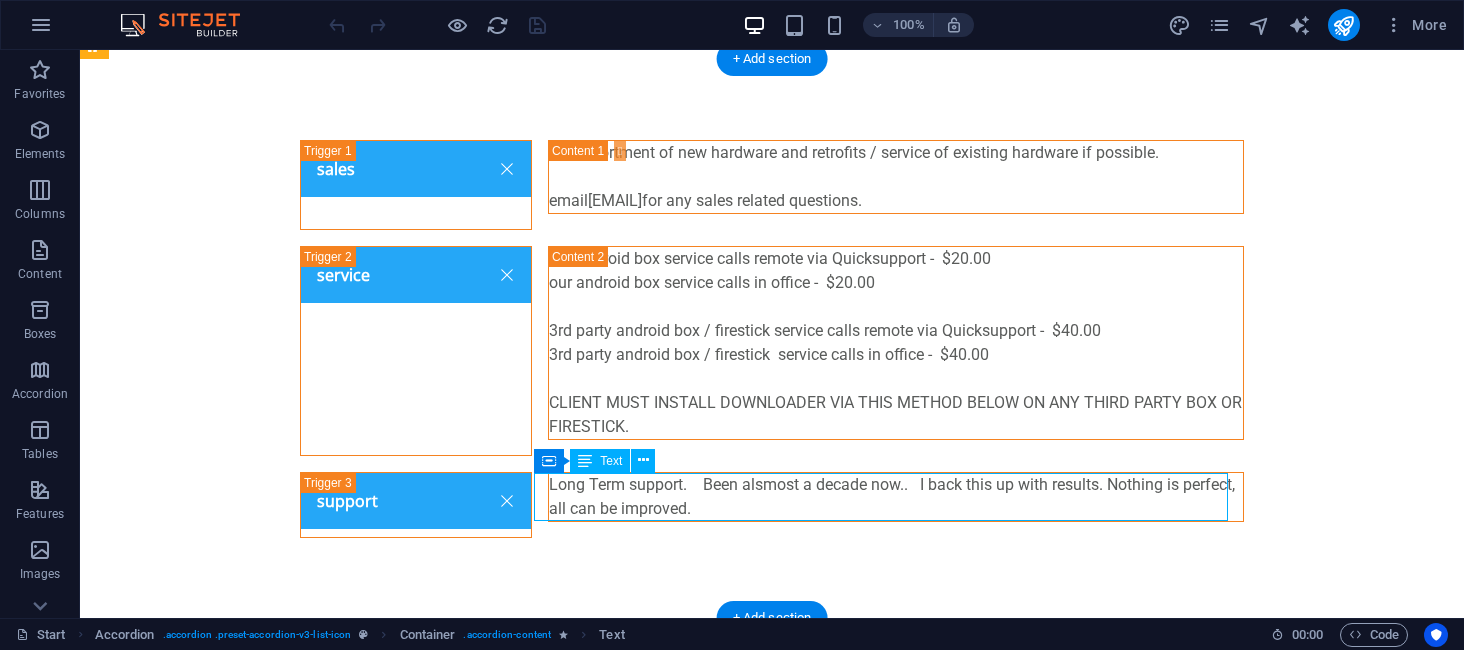 click on "Long Term support.    Been alsmost a decade now..   I back this up with results. Nothing is perfect, all can be improved." at bounding box center [896, 497] 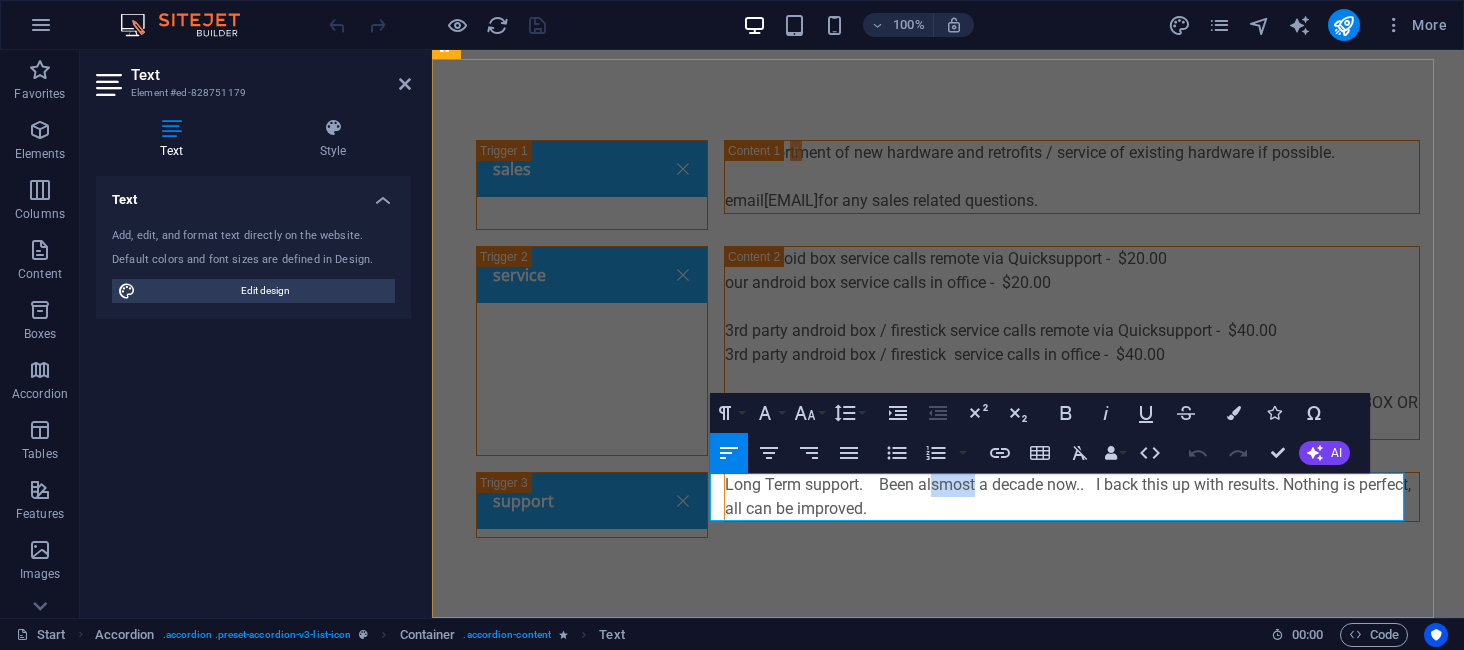 drag, startPoint x: 921, startPoint y: 484, endPoint x: 963, endPoint y: 479, distance: 42.296574 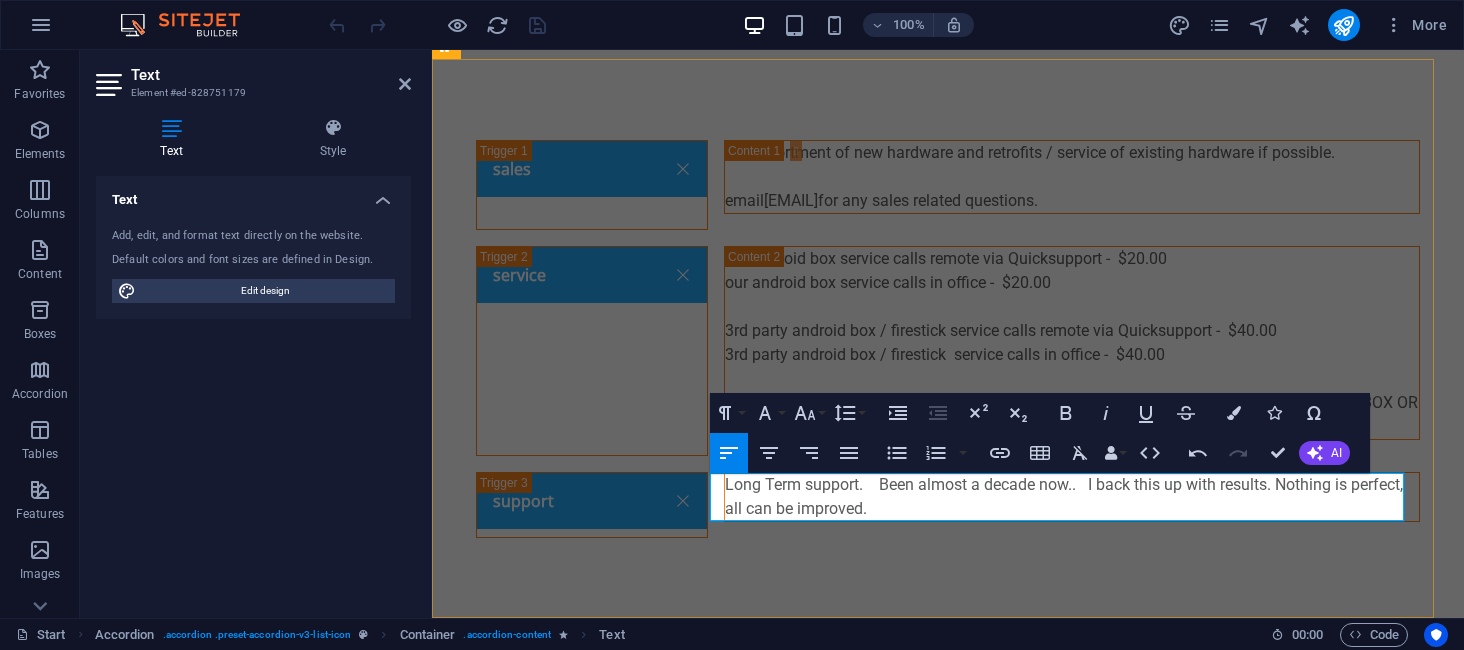 click on "Long Term support.    Been almost a decade now..   I back this up with results. Nothing is perfect, all can be improved." at bounding box center (1072, 497) 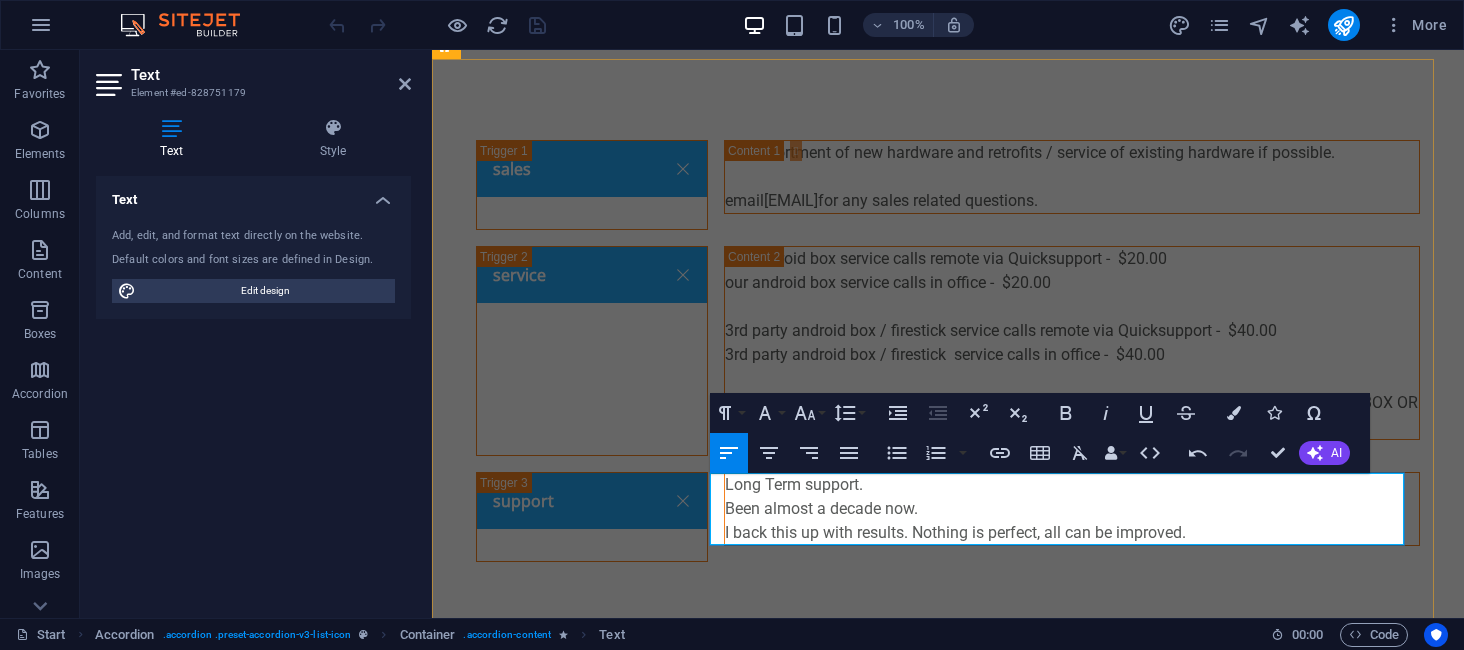 click on "I back this up with results. Nothing is perfect, all can be improved." at bounding box center [1072, 533] 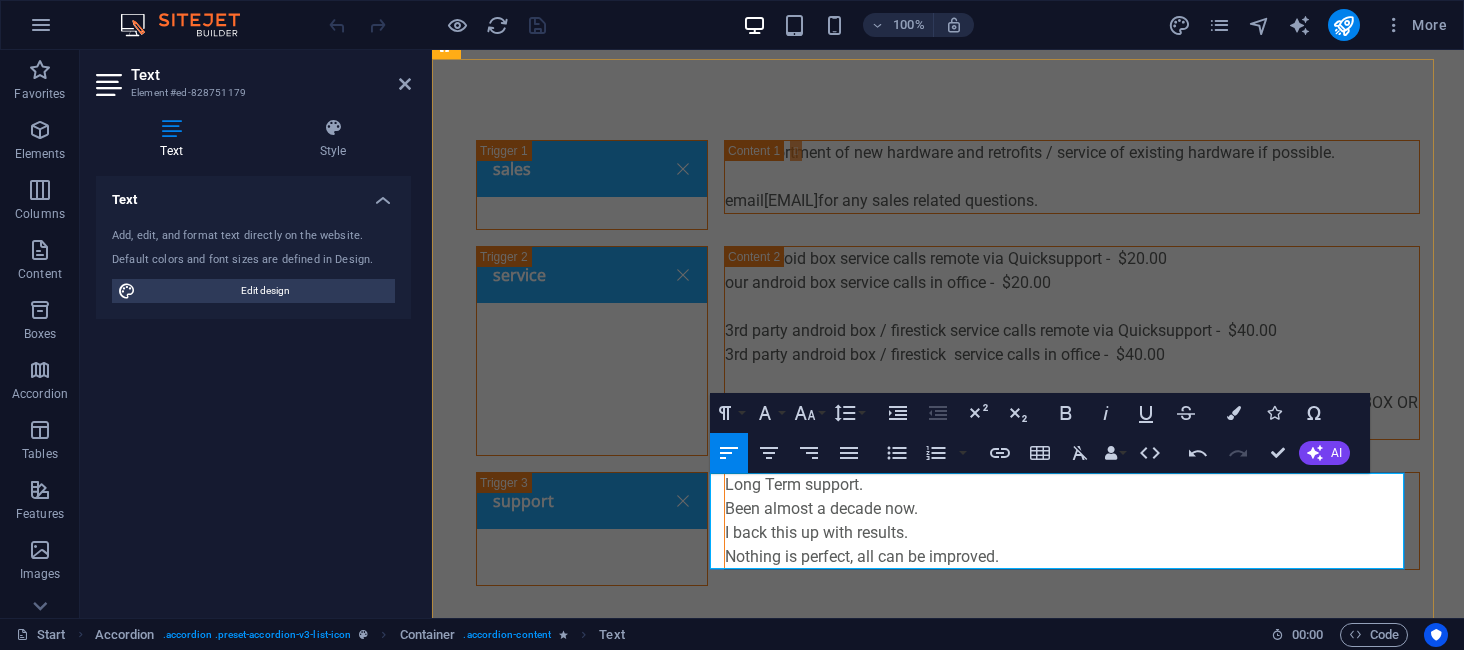click on "I back this up with results." at bounding box center [1072, 533] 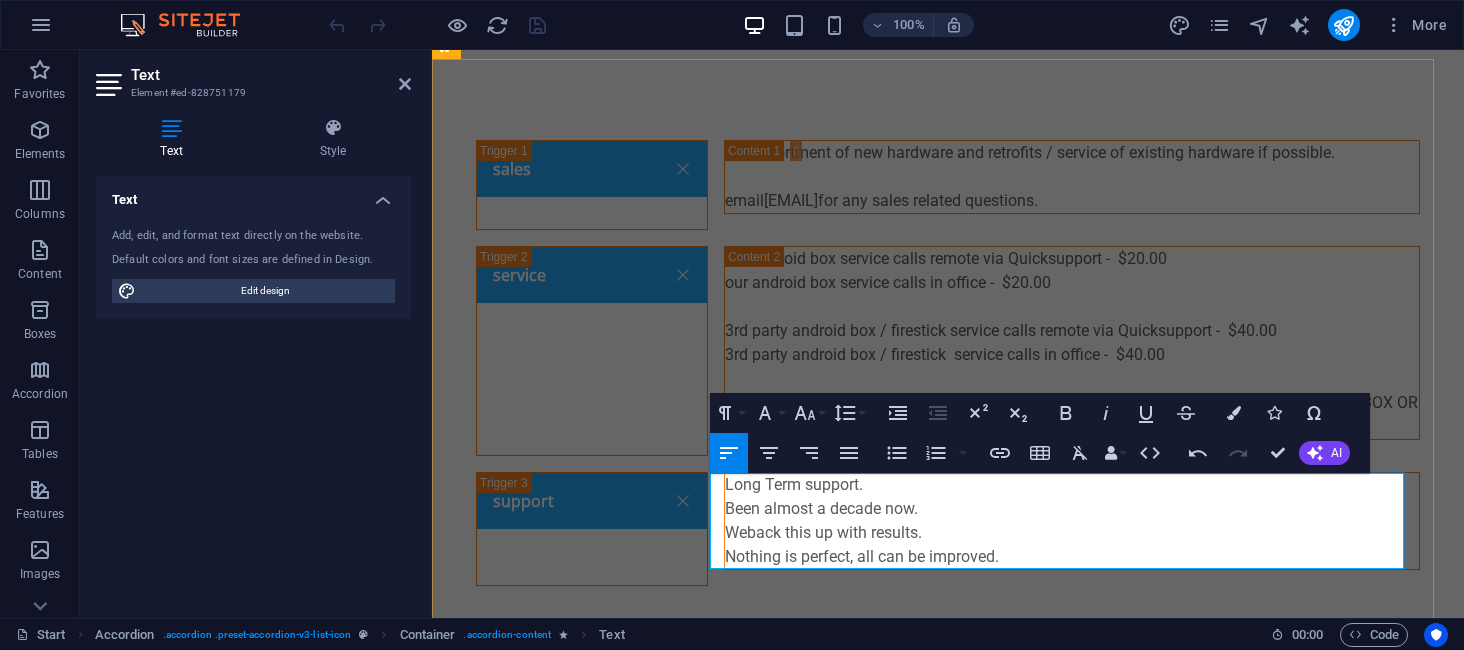 click on "Nothing is perfect, all can be improved." at bounding box center [1072, 557] 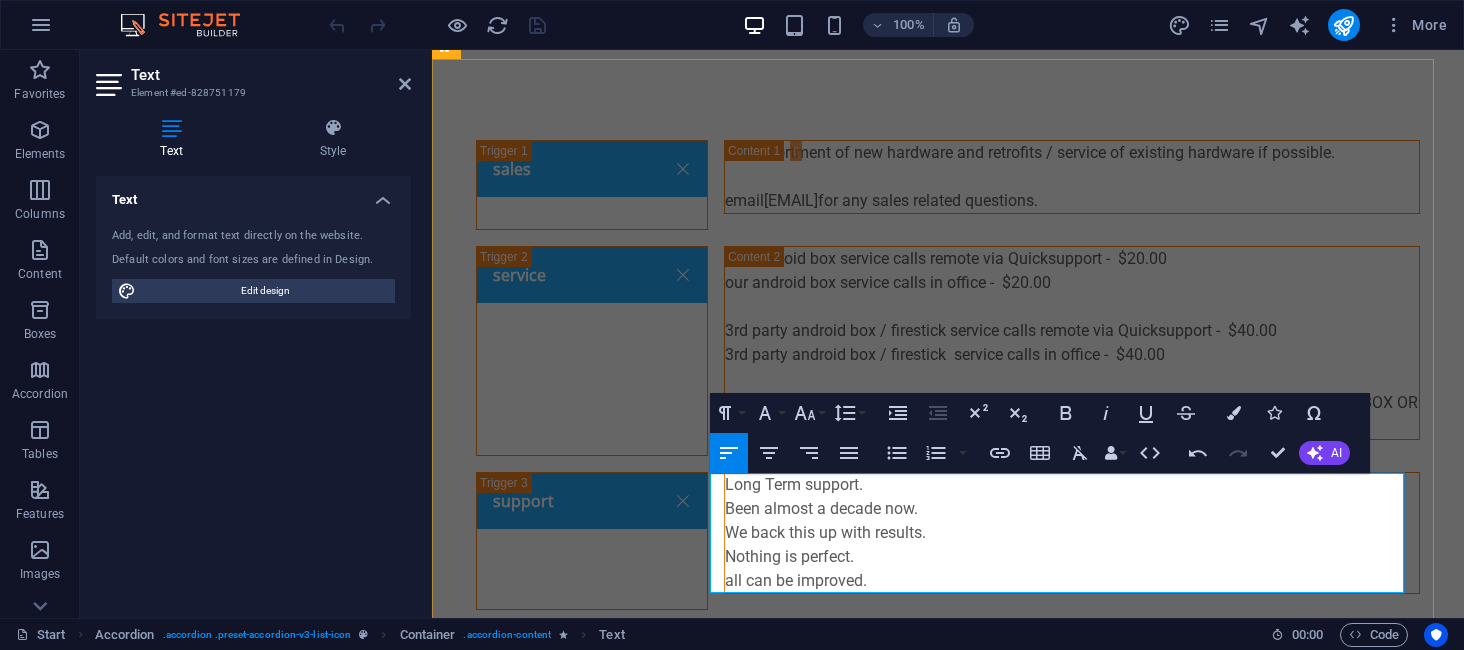 click on "all can be improved." at bounding box center (1072, 581) 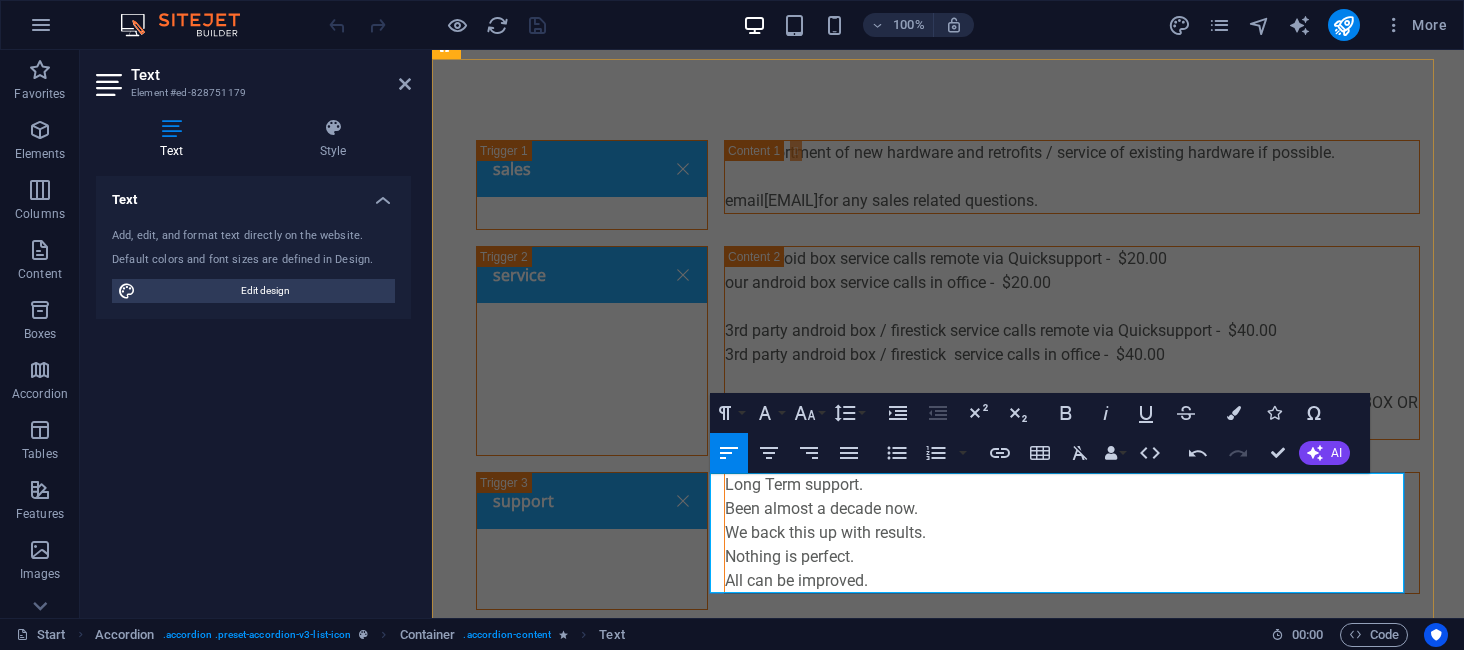 click on "All can be improved." at bounding box center (1072, 581) 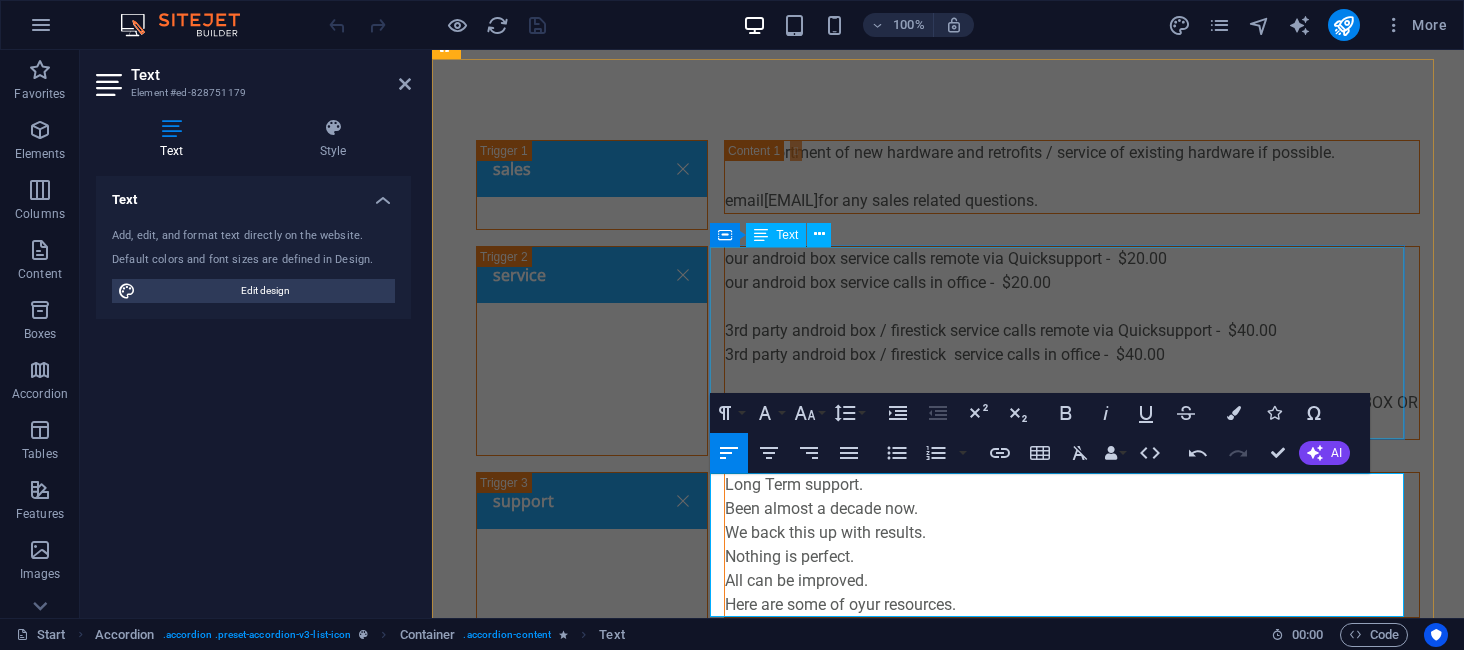 click on "our android box service calls remote via Quicksupport -  $20.00 our android box service calls in office -  $20.00 3rd party android box / firestsick service calls remote via Quicksupport -  $40.00 3rd party android box / firestick  service calls in office -  $40.00 CLIENT MUST INSTALL DOWNLOADER VIA THIS METHOD BELOW ON ANY THIRD PARTY BOX OR FIRESTICK." at bounding box center (1072, 343) 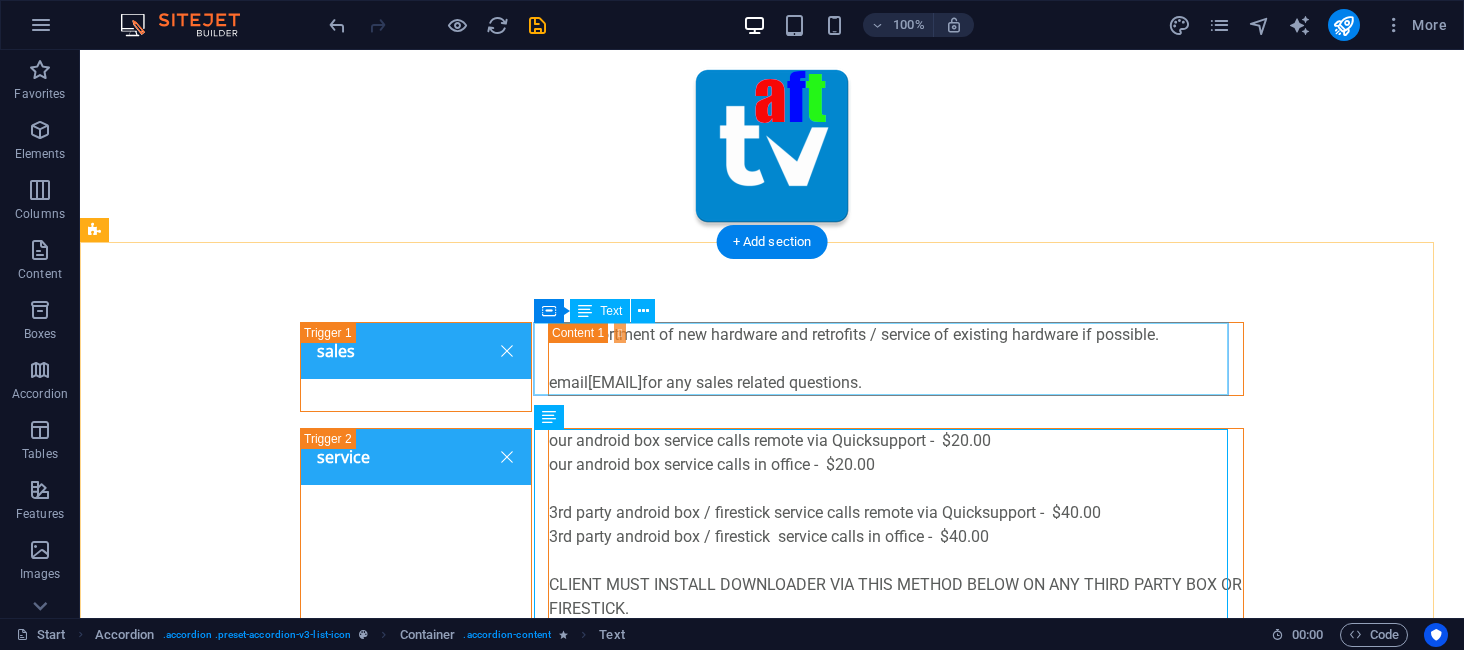 scroll, scrollTop: 200, scrollLeft: 0, axis: vertical 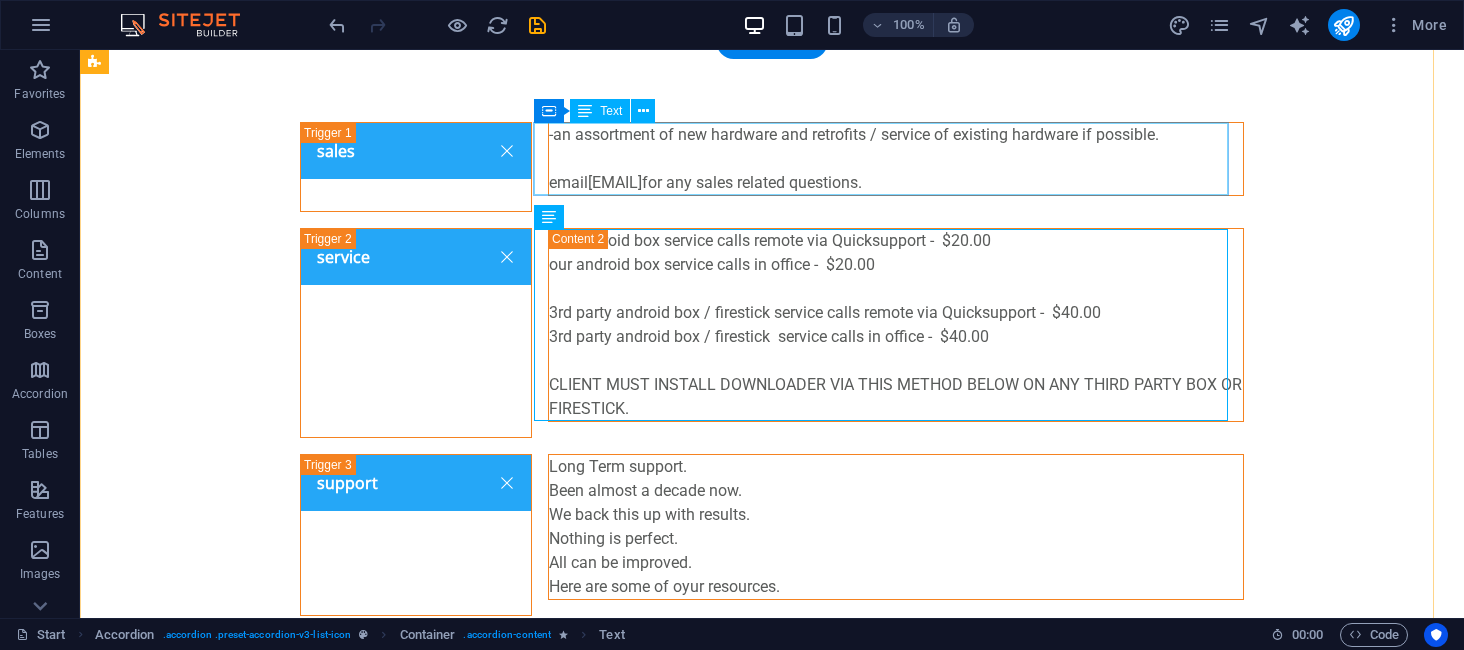 click on "-an assortment of new hardware and retrofits / service of existing hardware if possible. email  aftivimate@gmail.com  for any sales related questions." at bounding box center (896, 159) 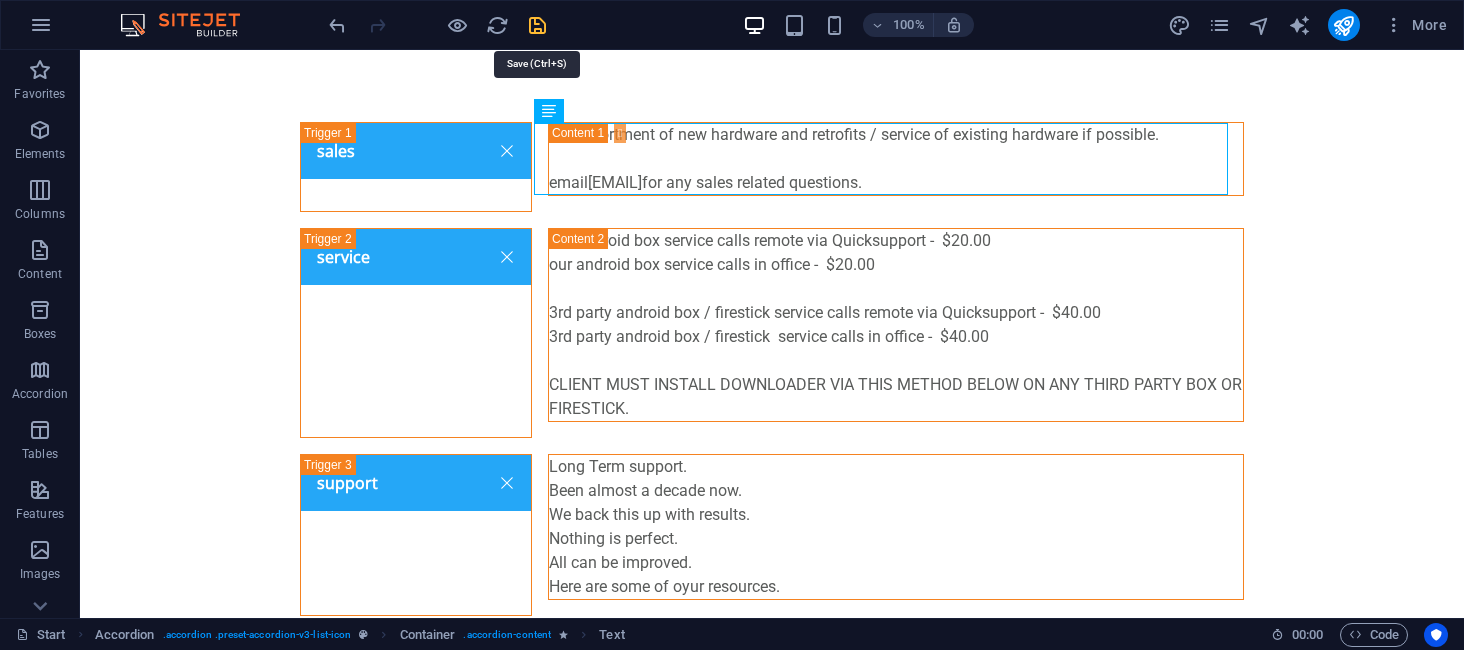 click at bounding box center (537, 25) 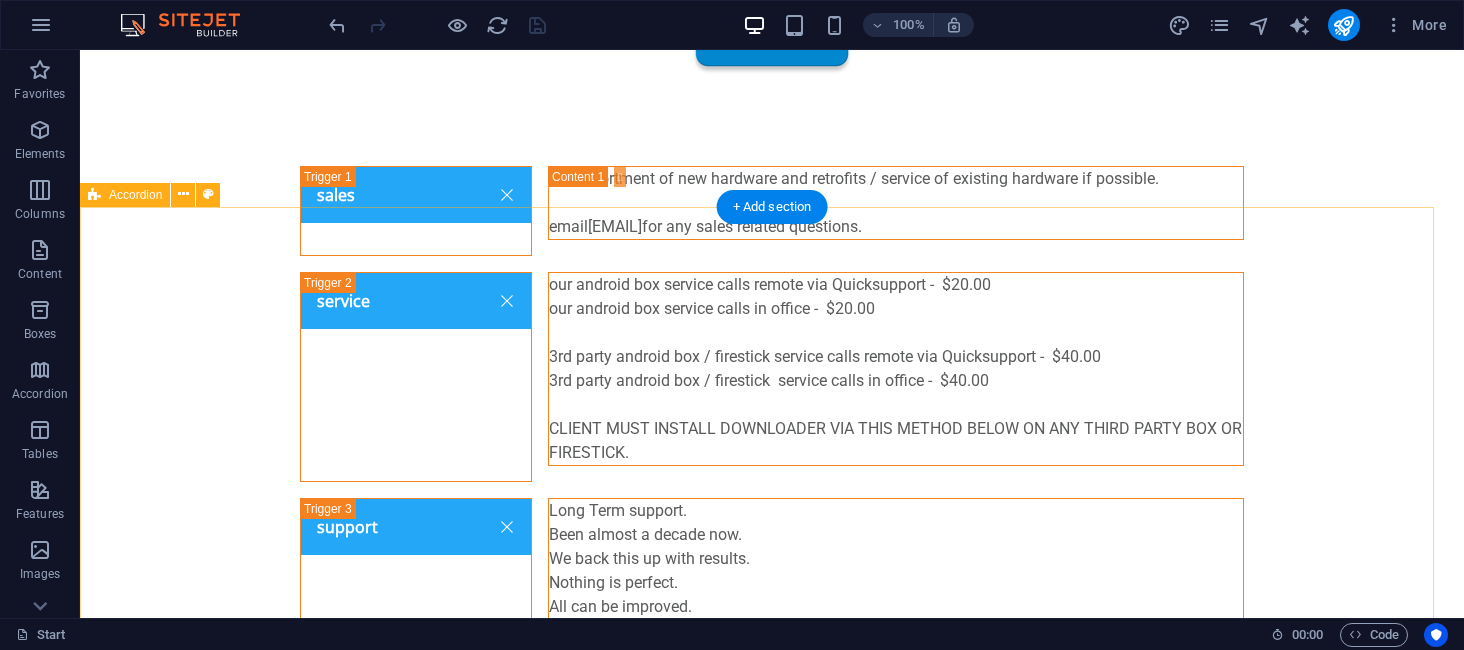 scroll, scrollTop: 200, scrollLeft: 0, axis: vertical 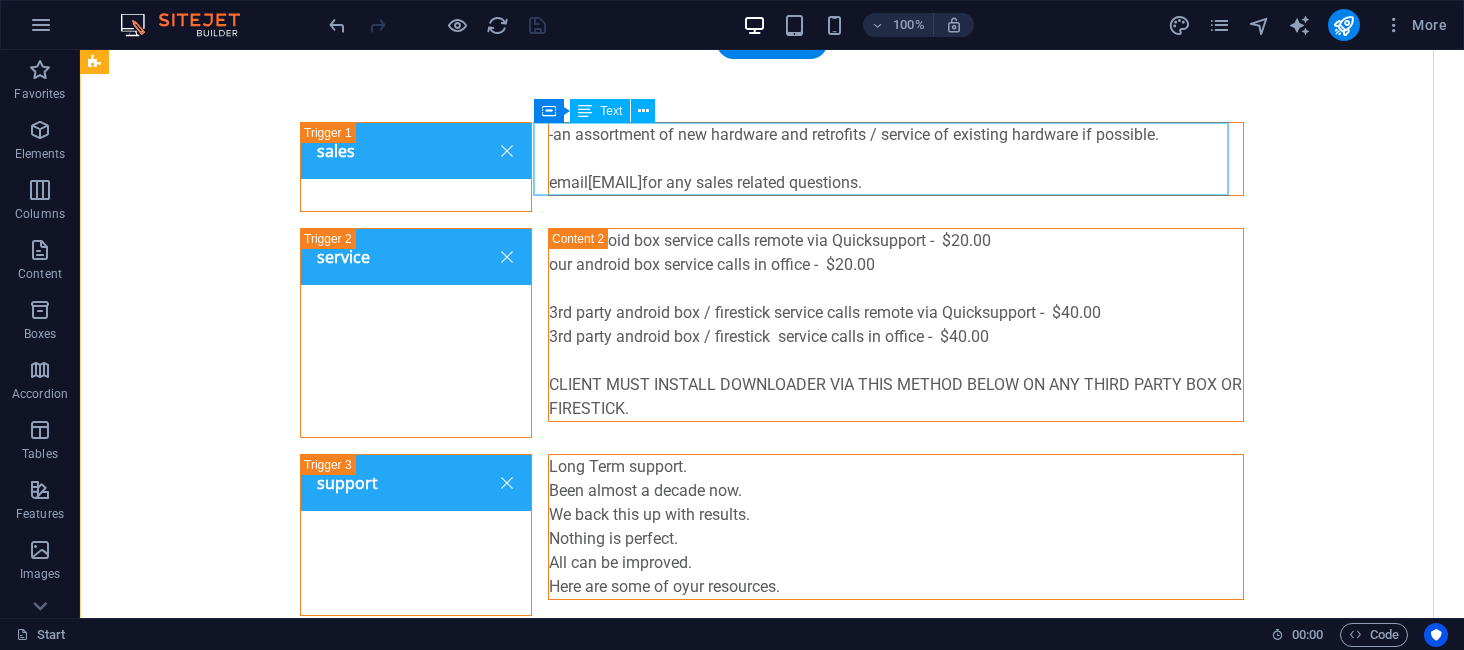 drag, startPoint x: 957, startPoint y: 179, endPoint x: 968, endPoint y: 178, distance: 11.045361 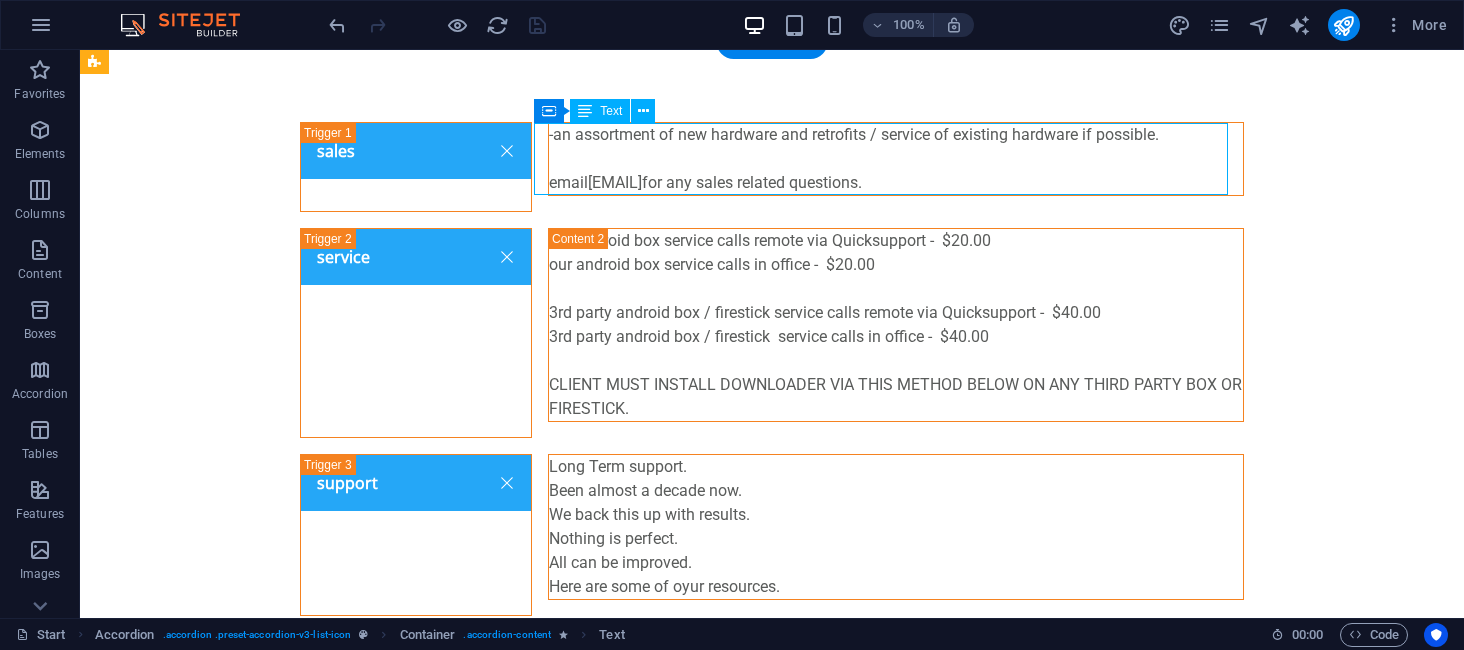click on "-an assortment of new hardware and retrofits / service of existing hardware if possible. email  aftivimate@gmail.com  for any sales related questions." at bounding box center [896, 159] 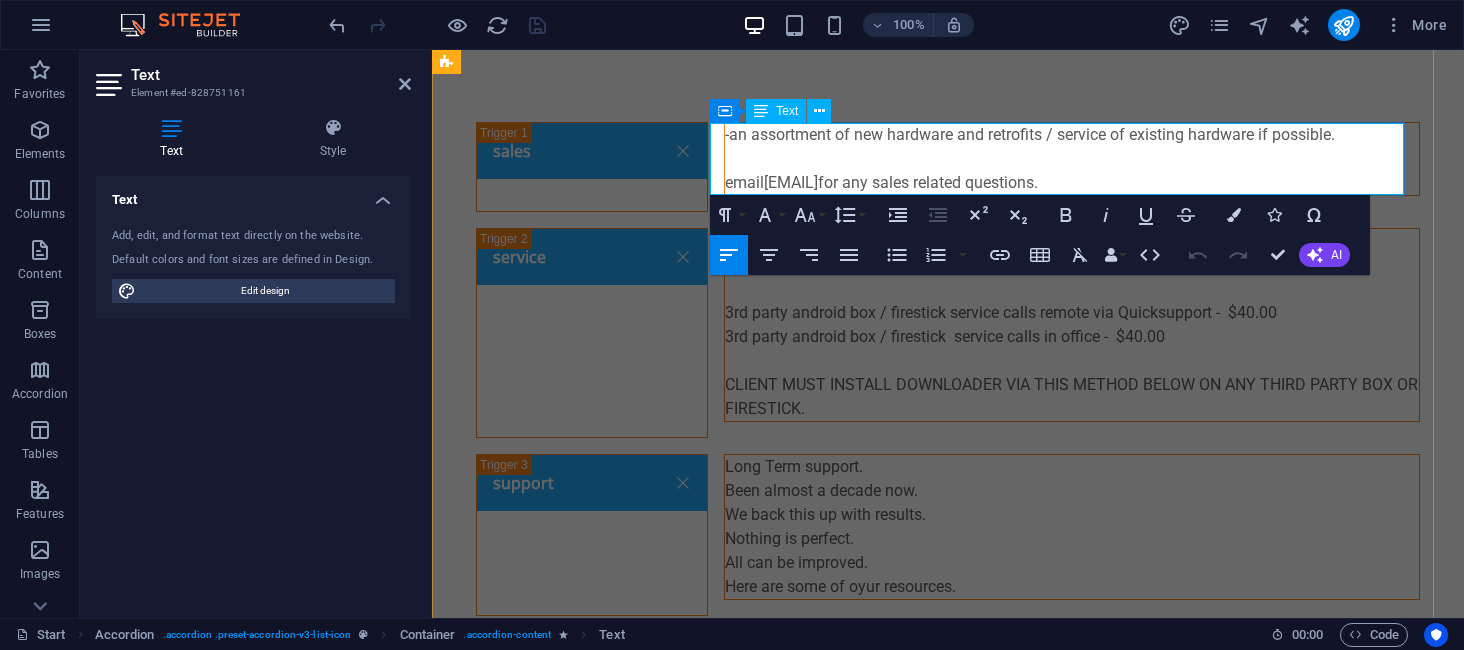 click on "email  aftivimate@gmail.com  for any sales related questions." at bounding box center (1072, 183) 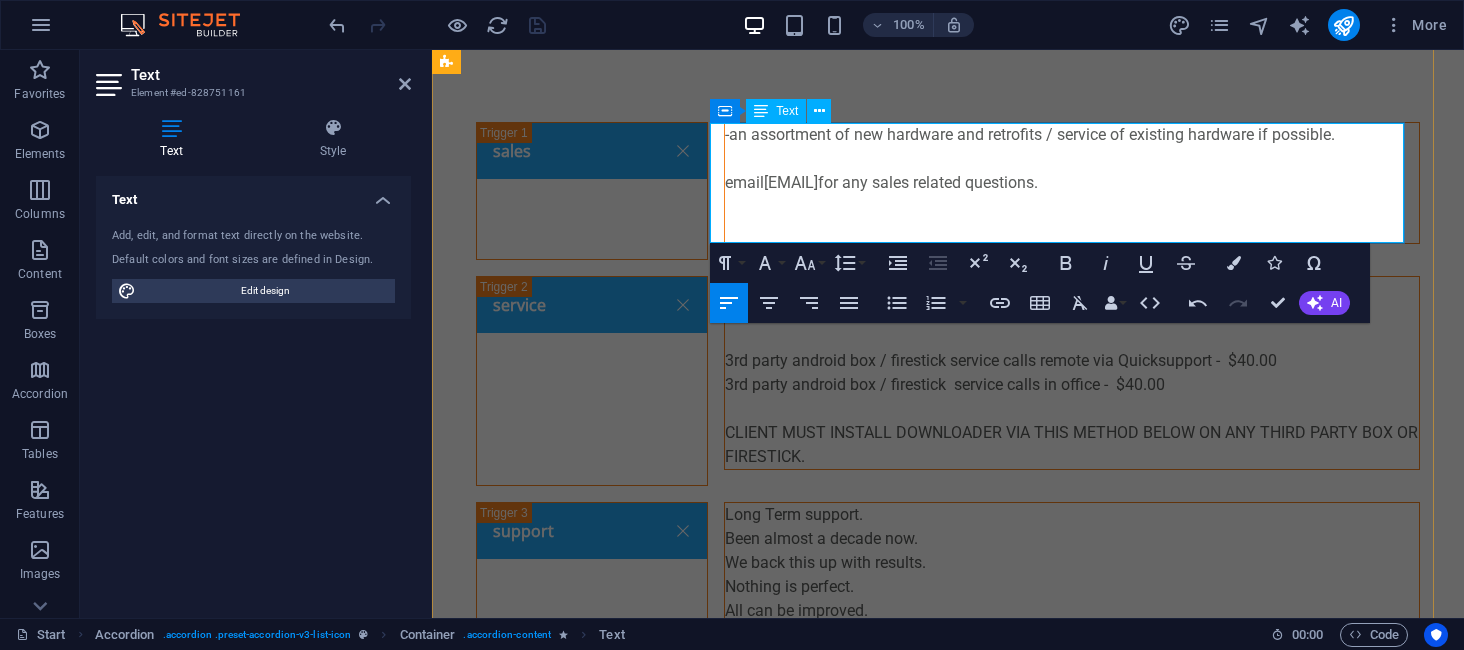 type 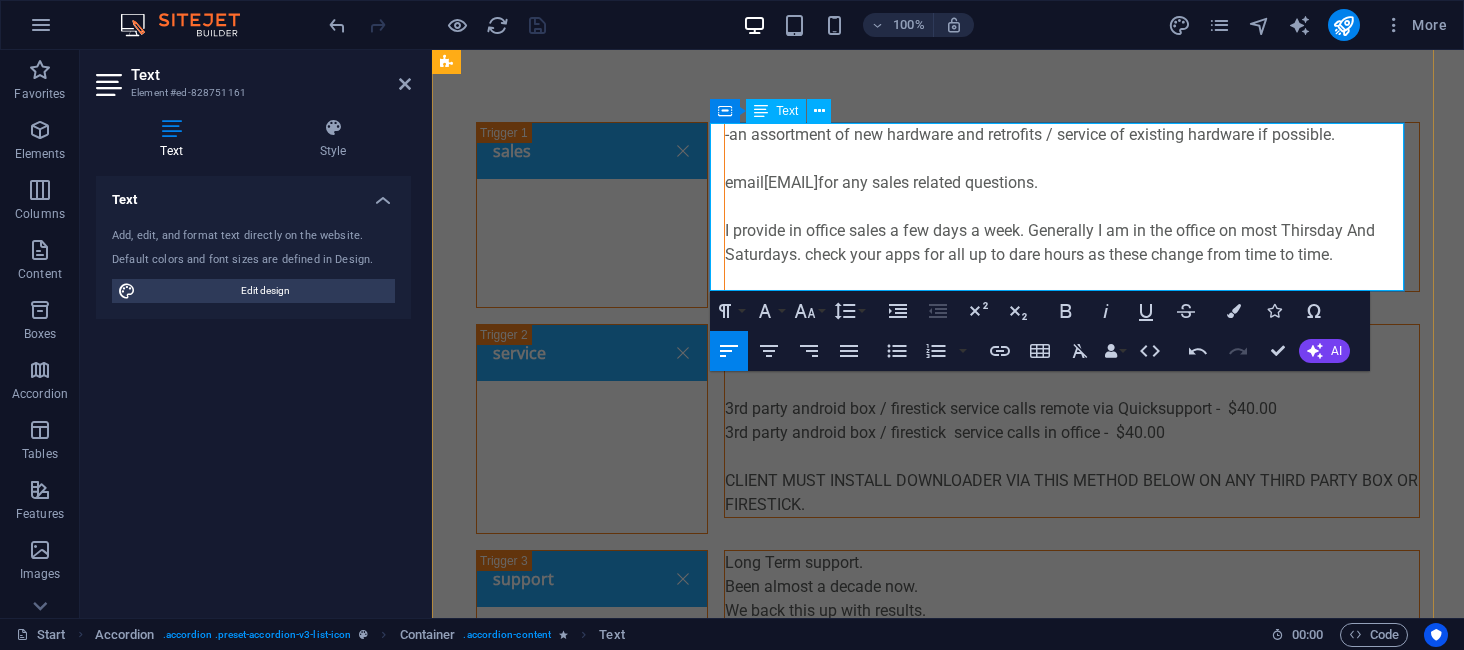 click at bounding box center [1072, 279] 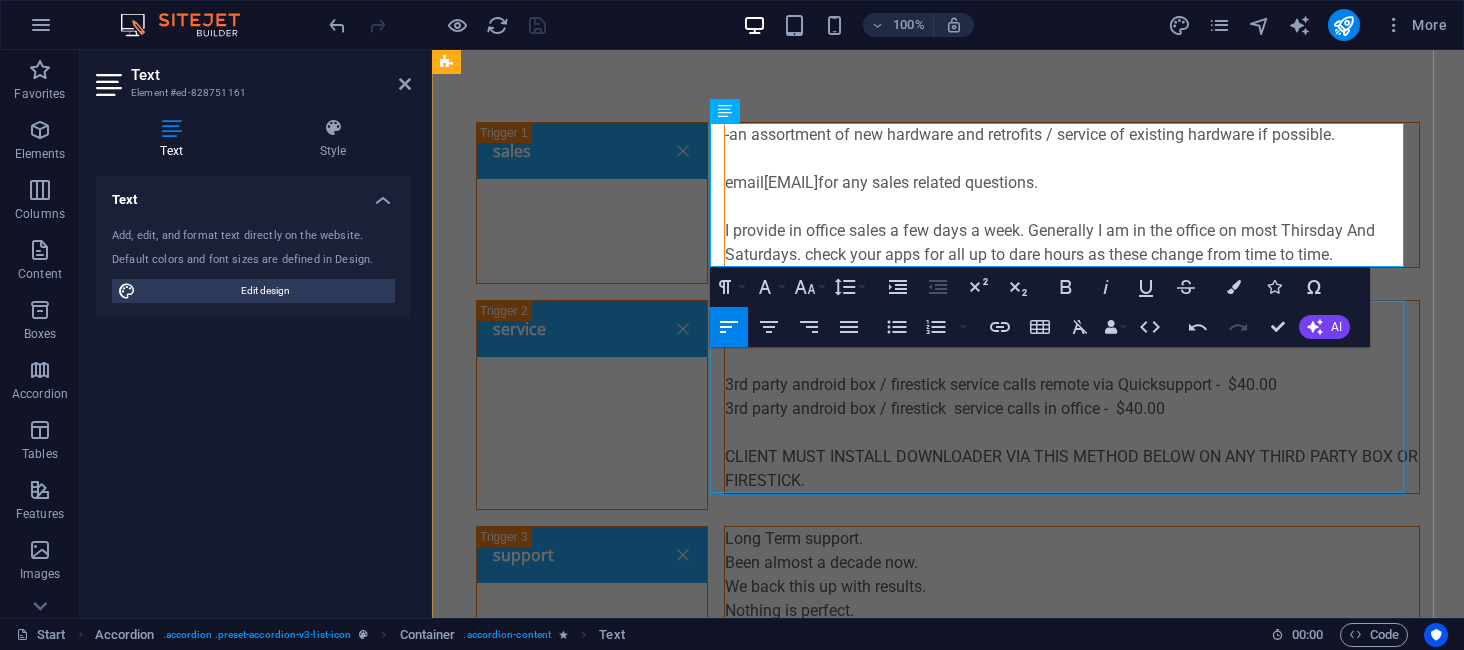 click on "our android box service calls remote via Quicksupport -  $20.00 our android box service calls in office -  $20.00 3rd party android box / firestsick service calls remote via Quicksupport -  $40.00 3rd party android box / firestick  service calls in office -  $40.00 CLIENT MUST INSTALL DOWNLOADER VIA THIS METHOD BELOW ON ANY THIRD PARTY BOX OR FIRESTICK." at bounding box center (1072, 397) 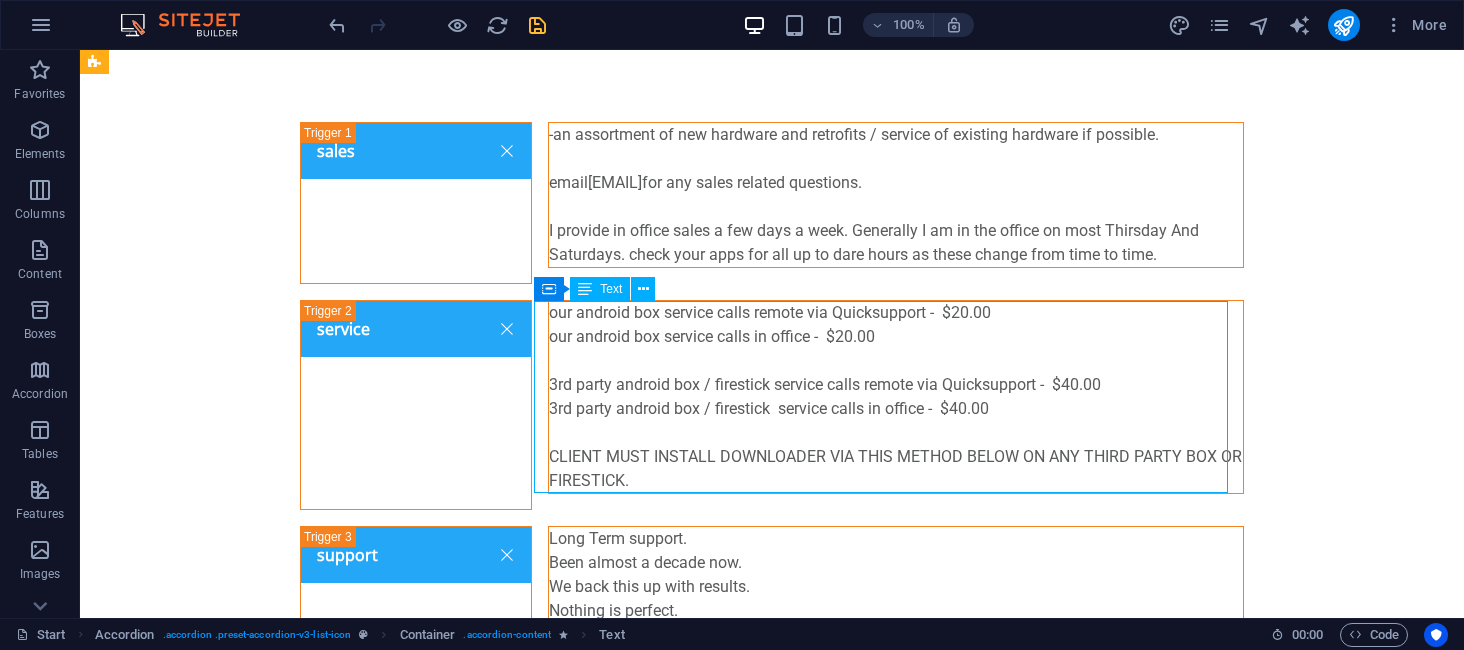 scroll, scrollTop: 350, scrollLeft: 0, axis: vertical 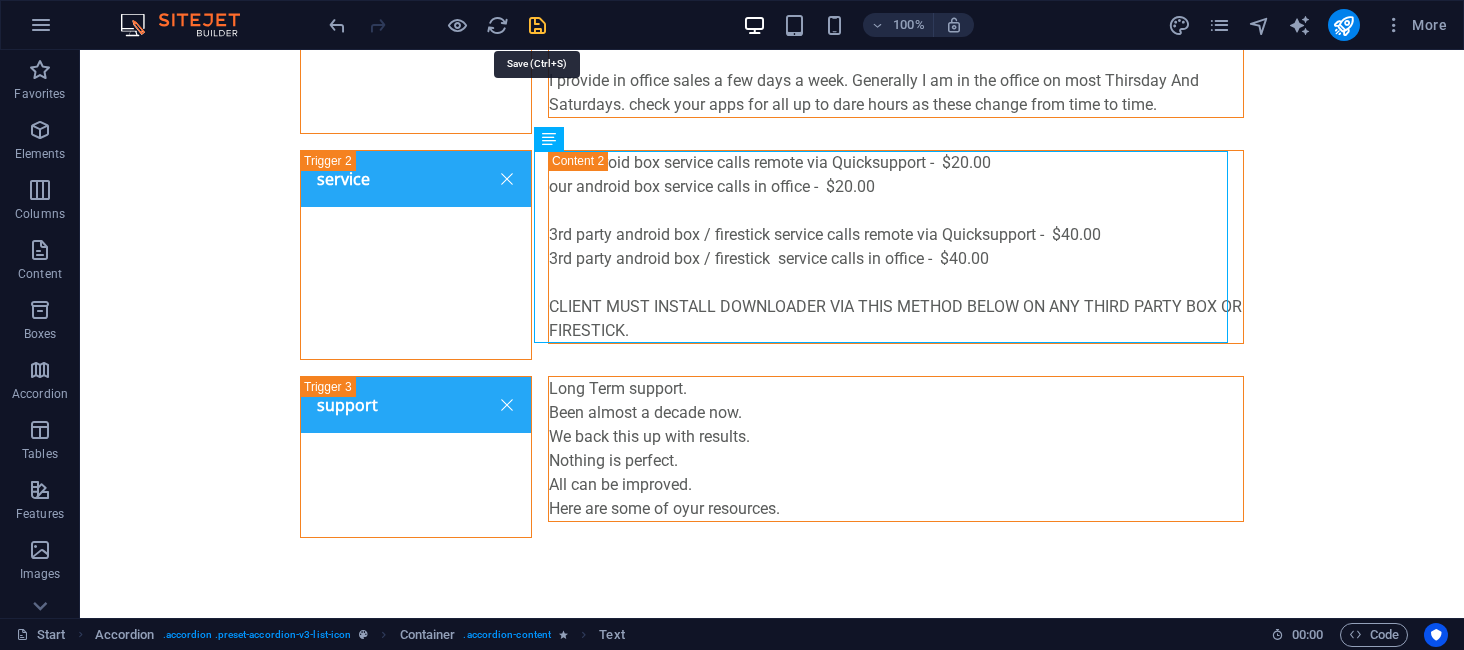 click at bounding box center (537, 25) 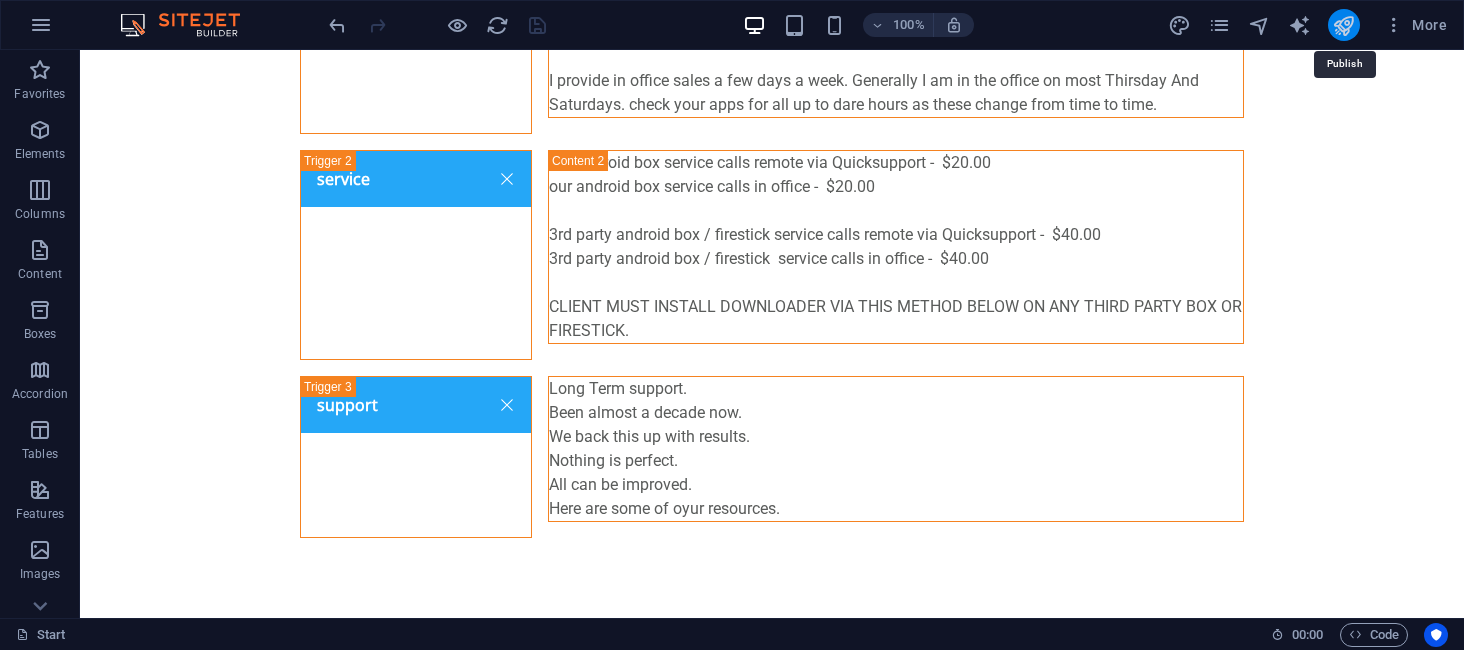 click at bounding box center [1343, 25] 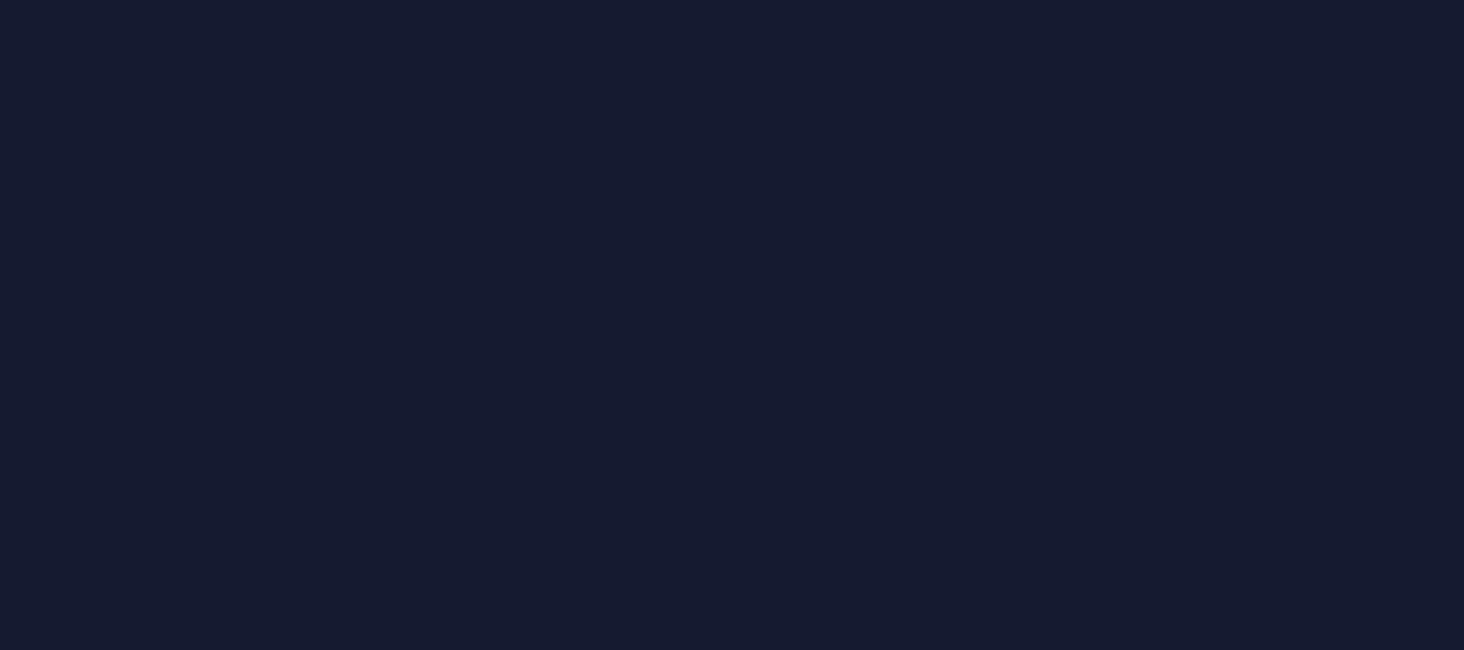 scroll, scrollTop: 0, scrollLeft: 0, axis: both 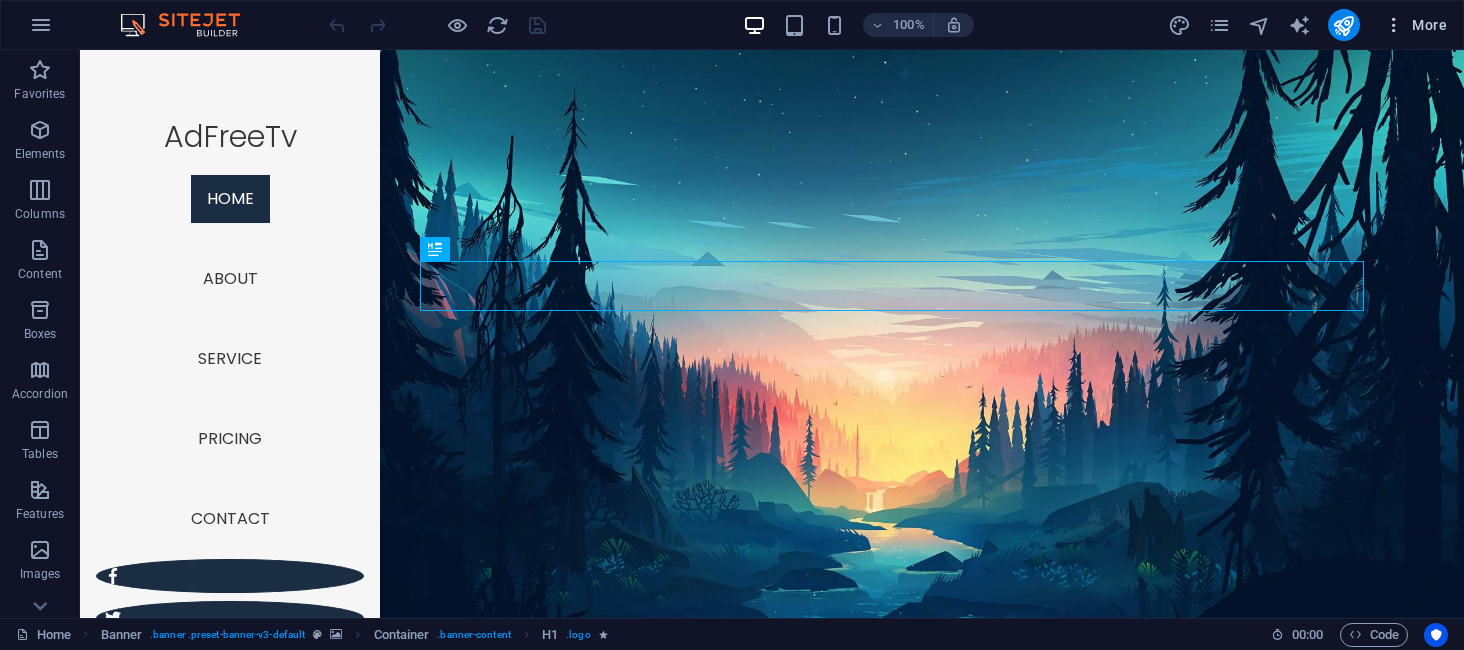 click at bounding box center (1394, 25) 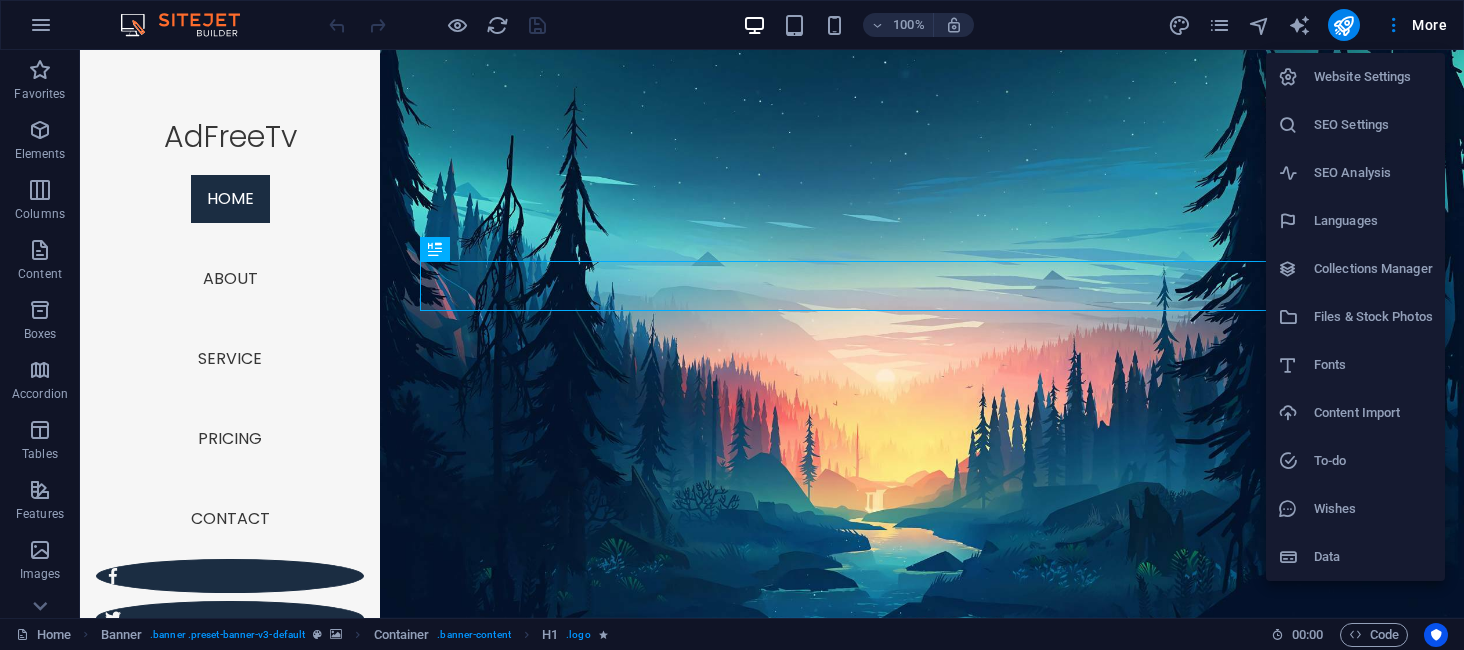 click at bounding box center [732, 325] 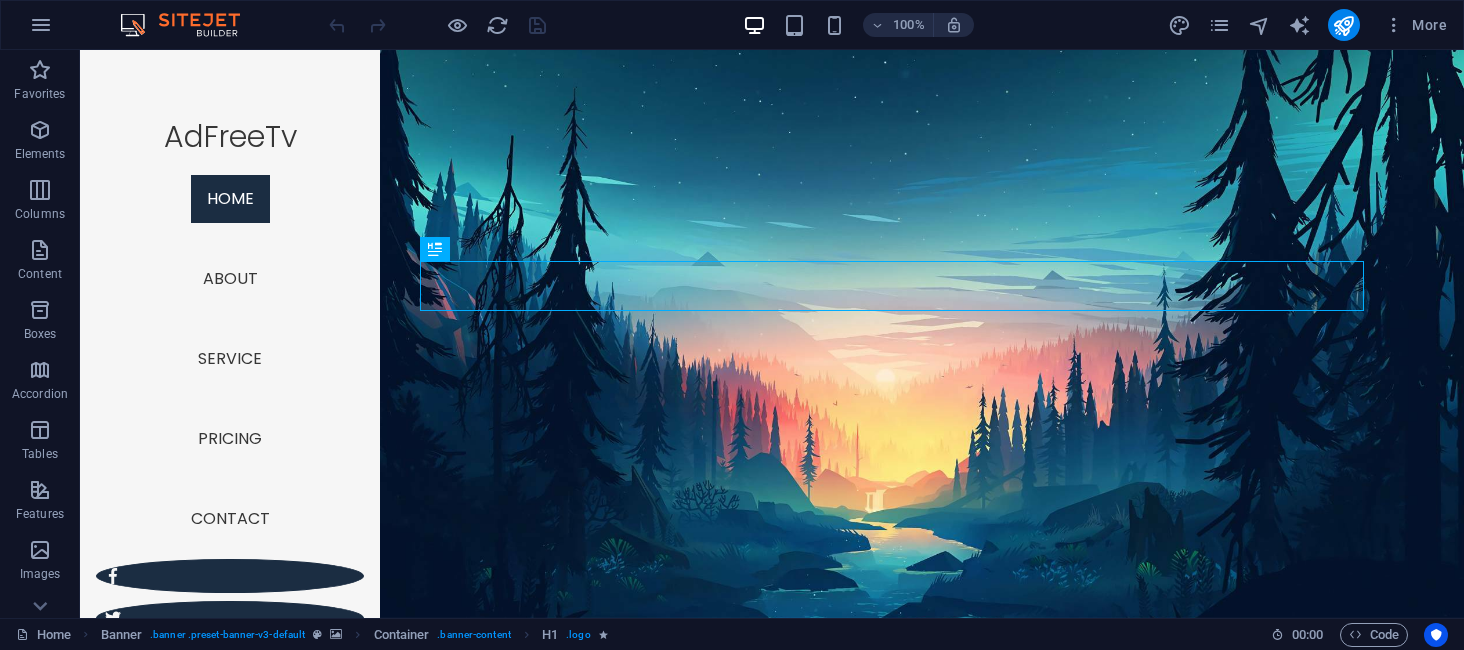 click at bounding box center [41, 25] 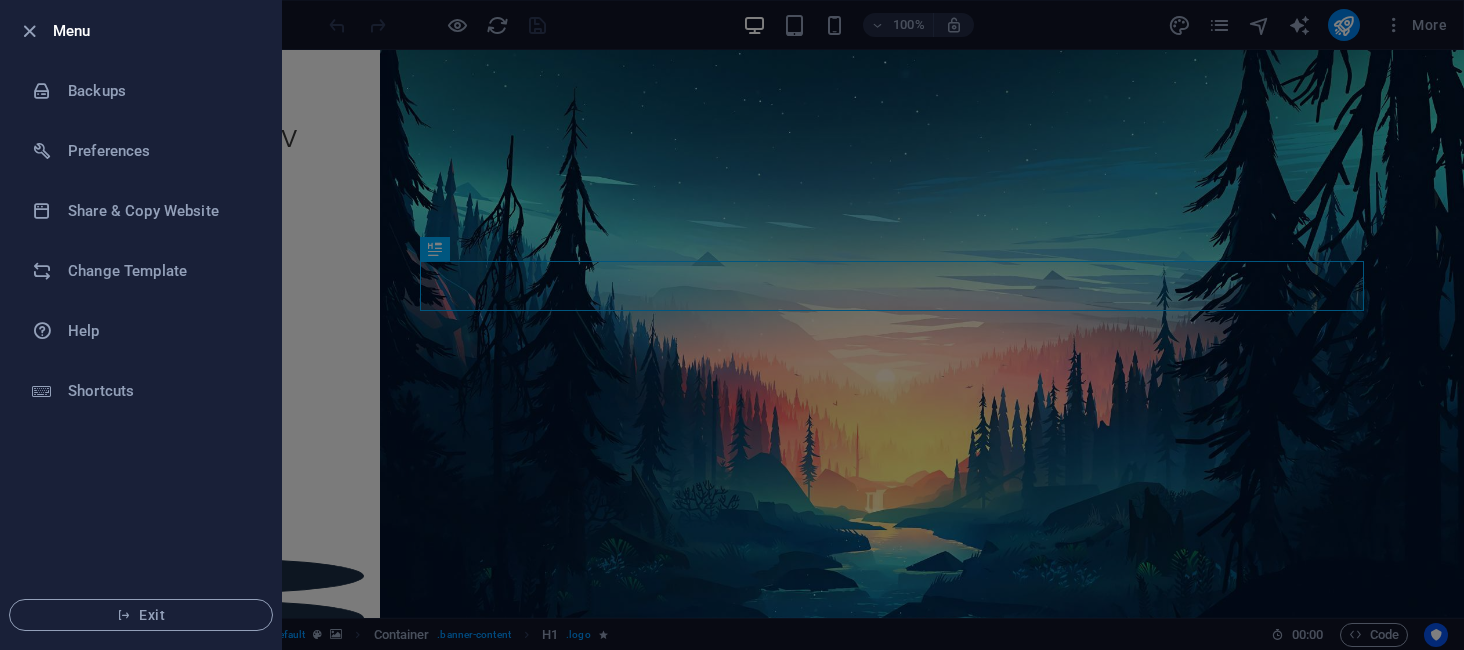 click at bounding box center (732, 325) 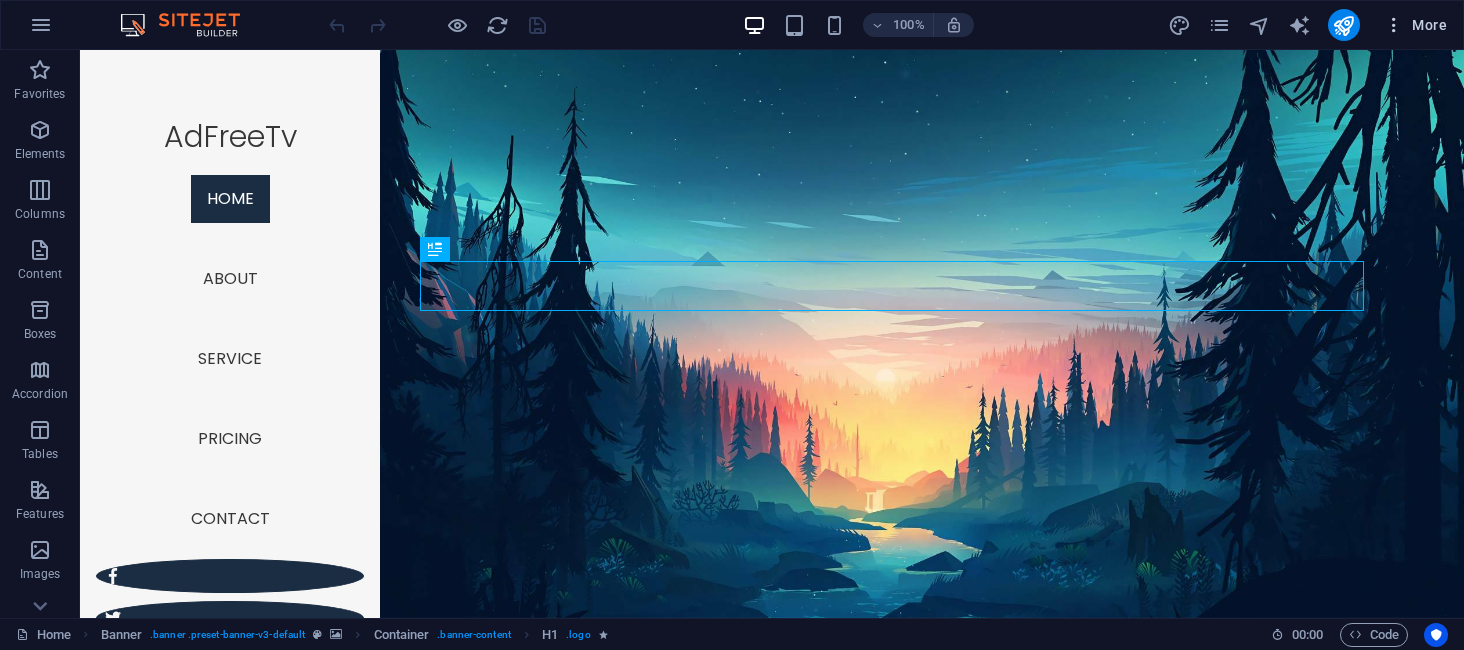 click at bounding box center [1394, 25] 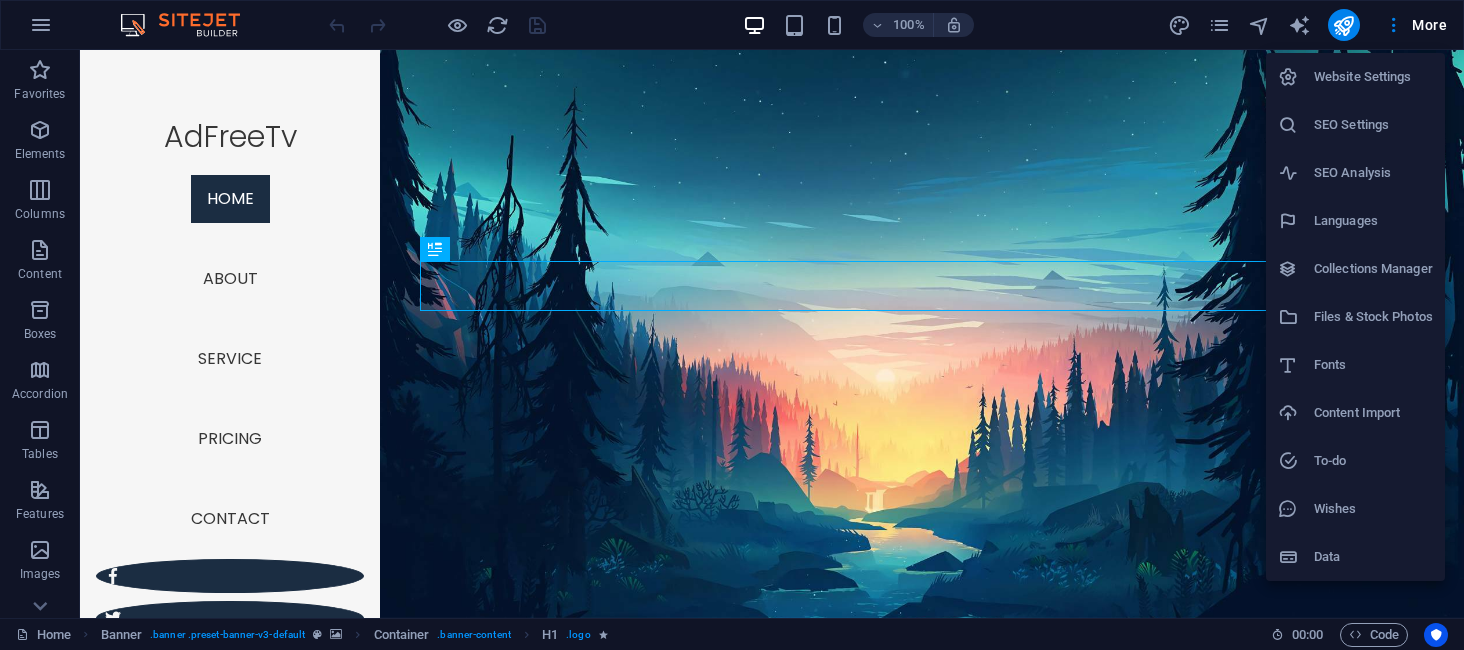 click at bounding box center [1296, 557] 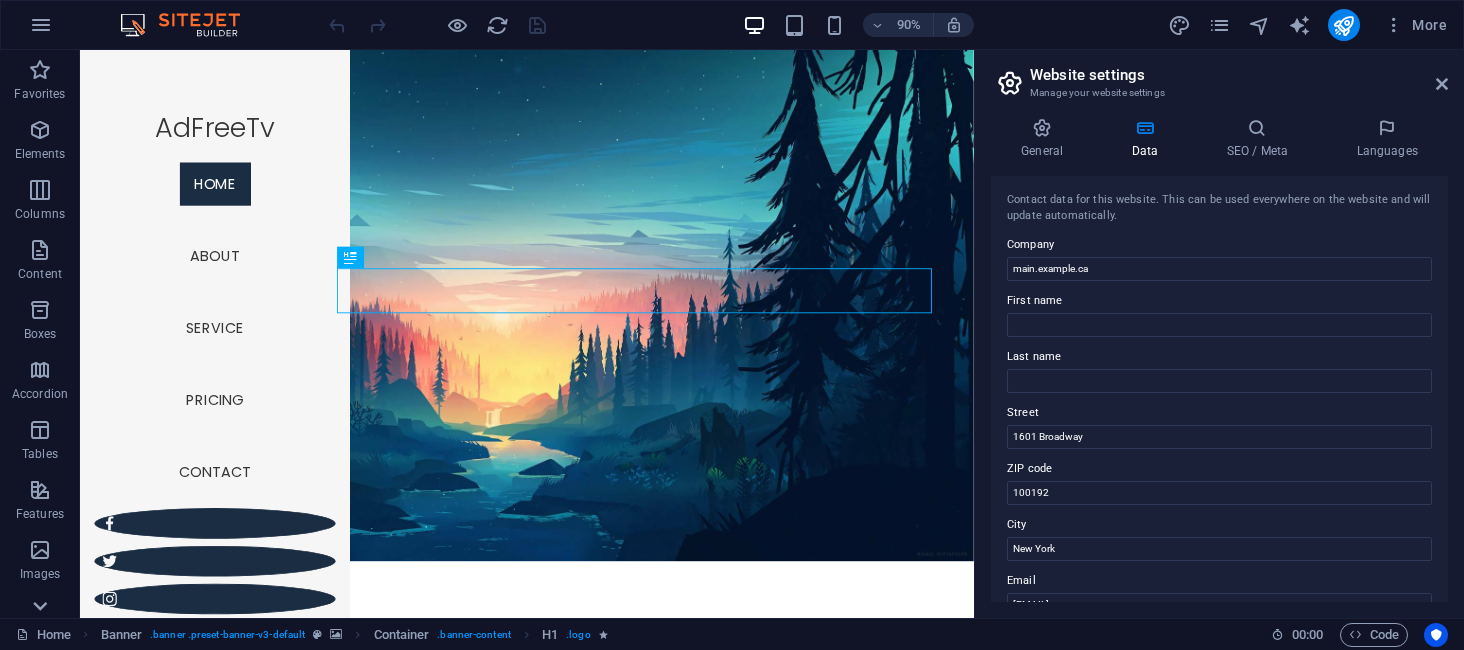 click 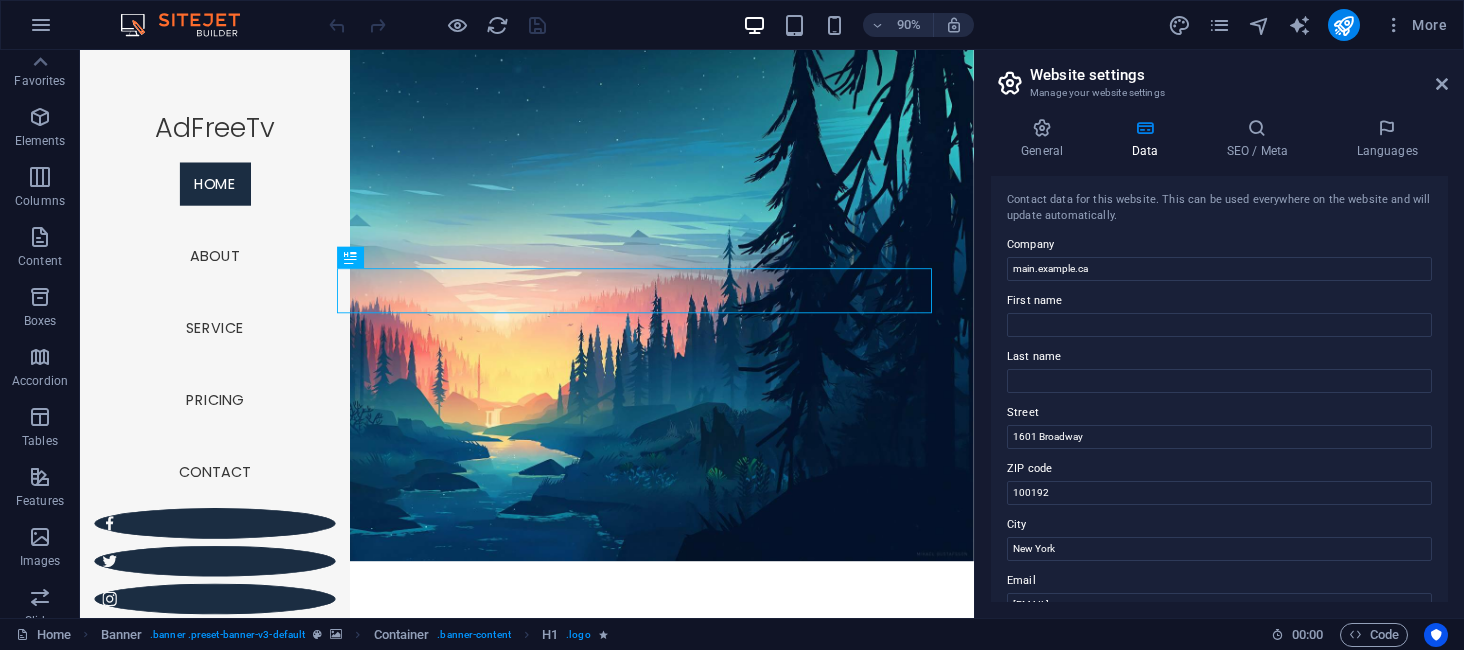 scroll, scrollTop: 0, scrollLeft: 0, axis: both 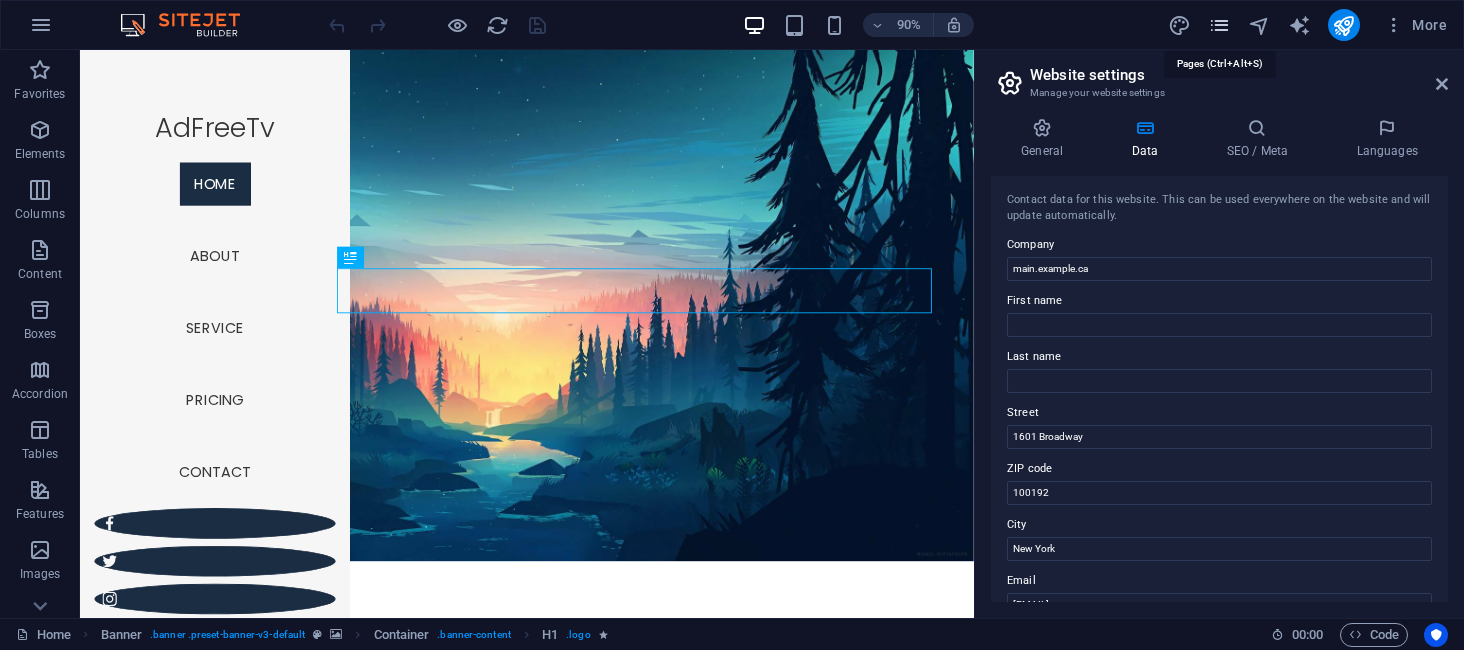 click at bounding box center (1219, 25) 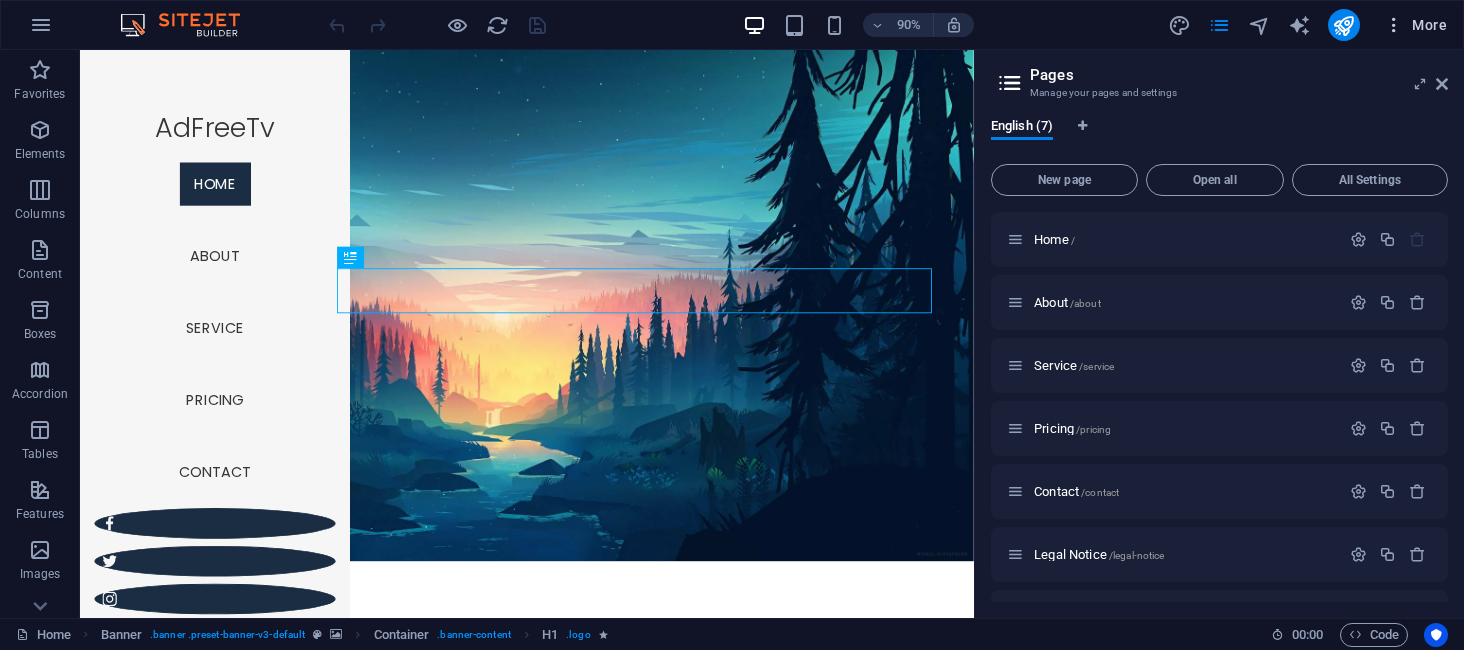 click on "More" at bounding box center [1415, 25] 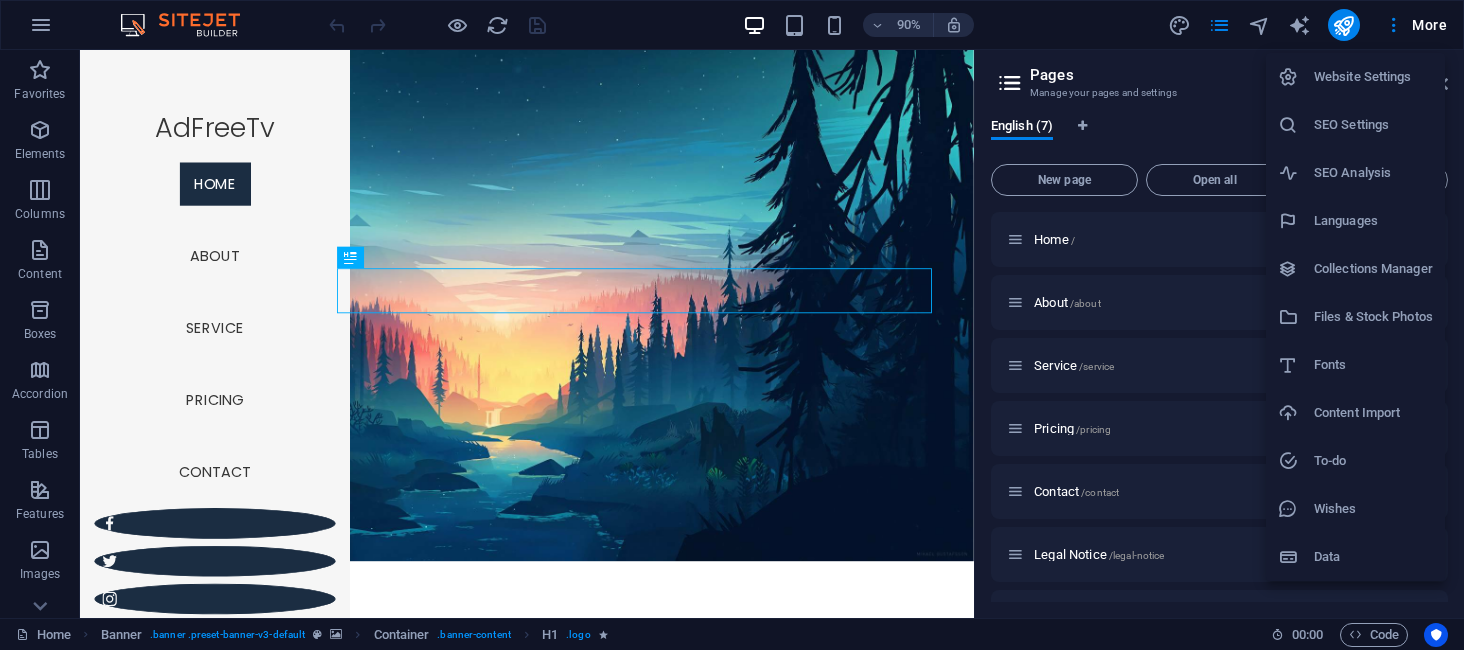 click on "Website Settings" at bounding box center (1373, 77) 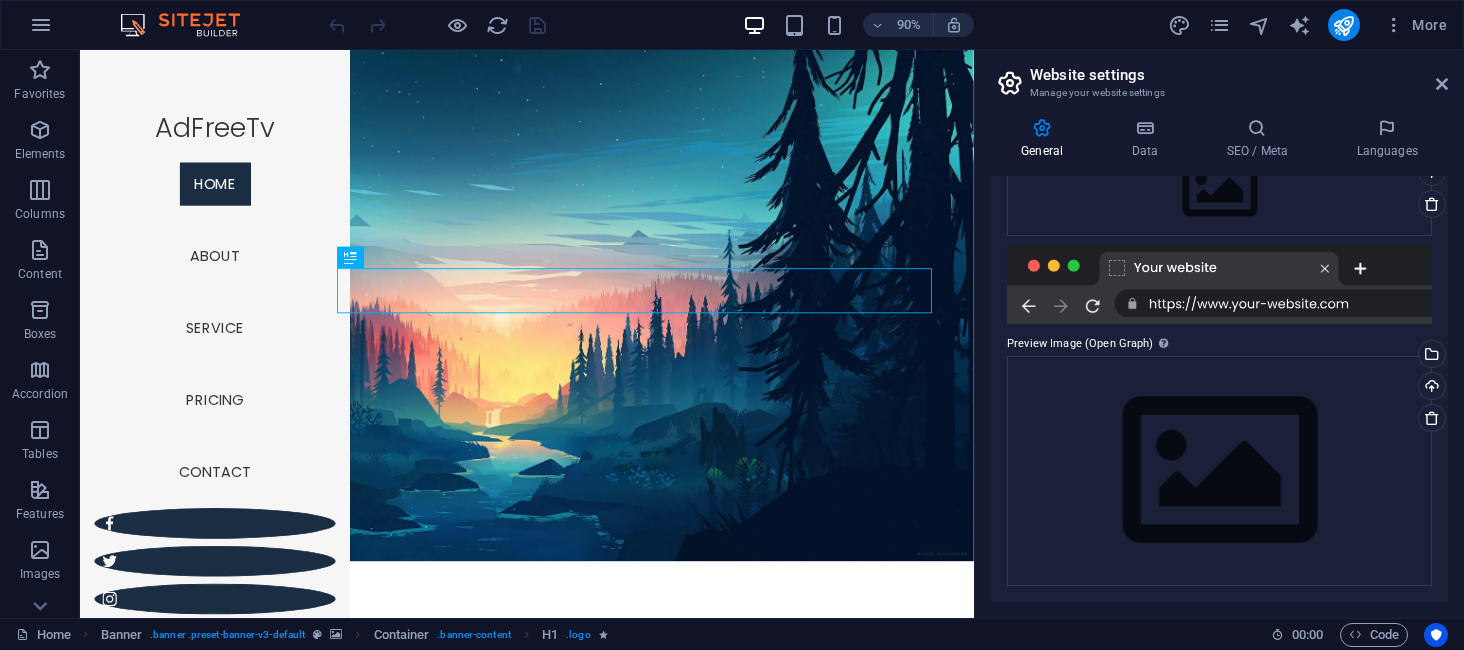 scroll, scrollTop: 0, scrollLeft: 0, axis: both 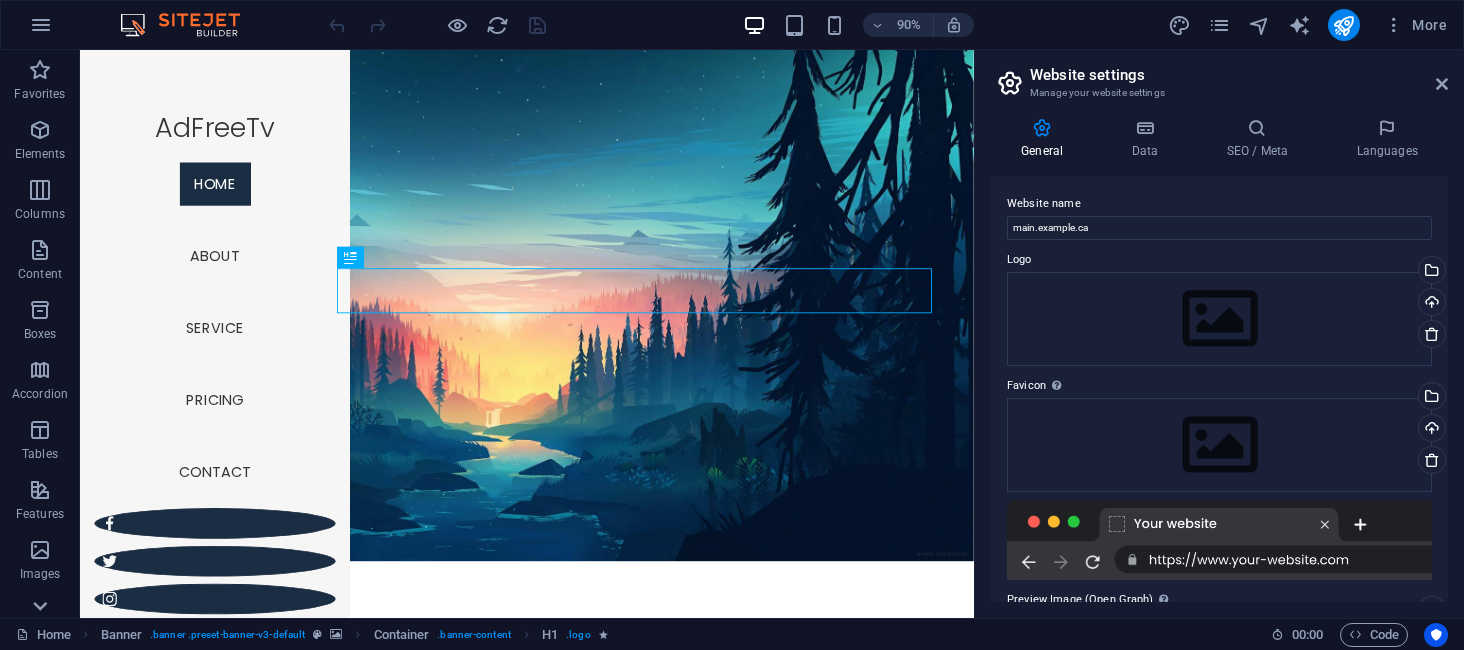 click 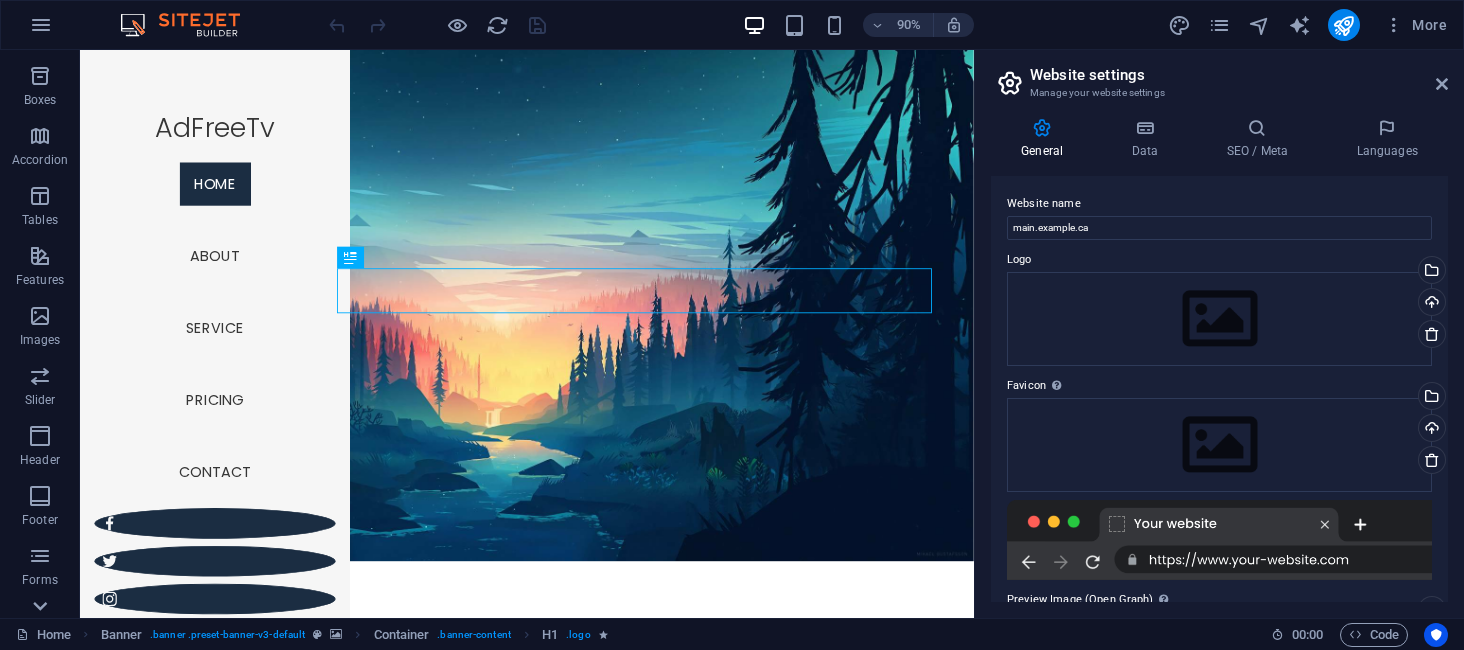 scroll, scrollTop: 332, scrollLeft: 0, axis: vertical 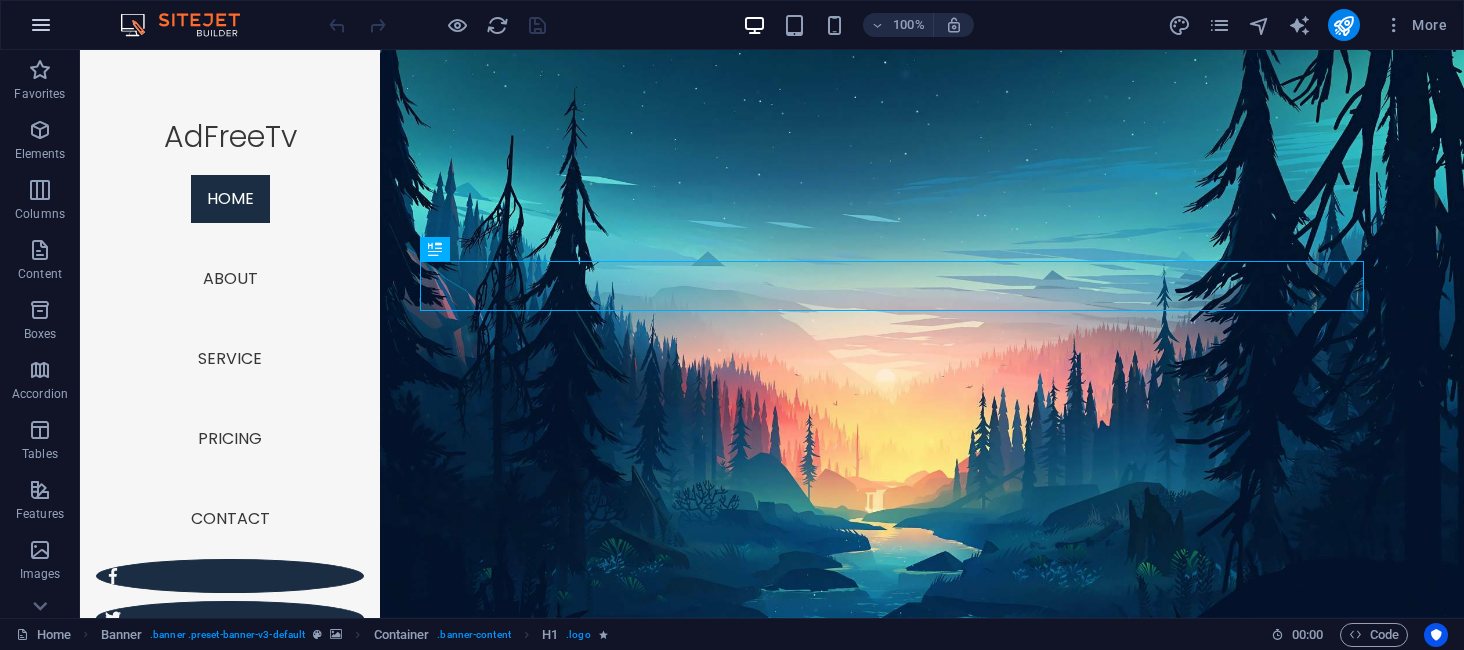 click at bounding box center [41, 25] 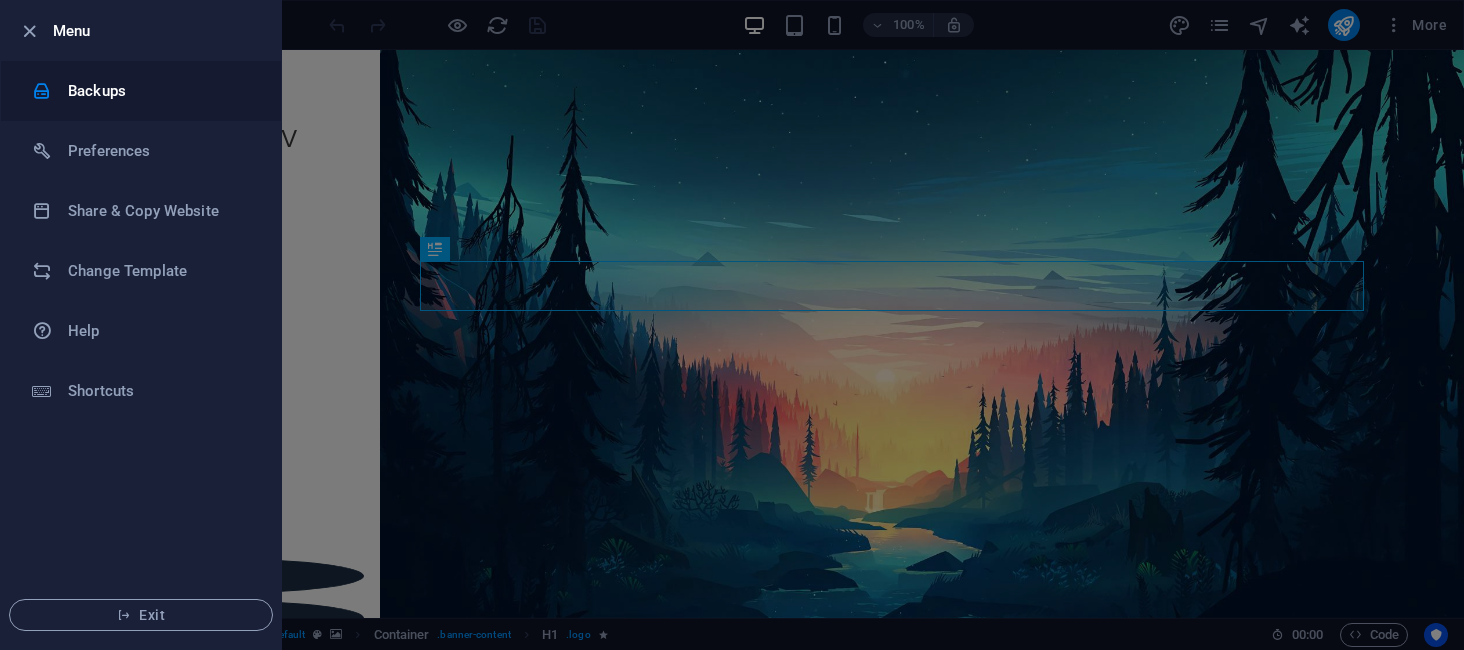click at bounding box center [50, 91] 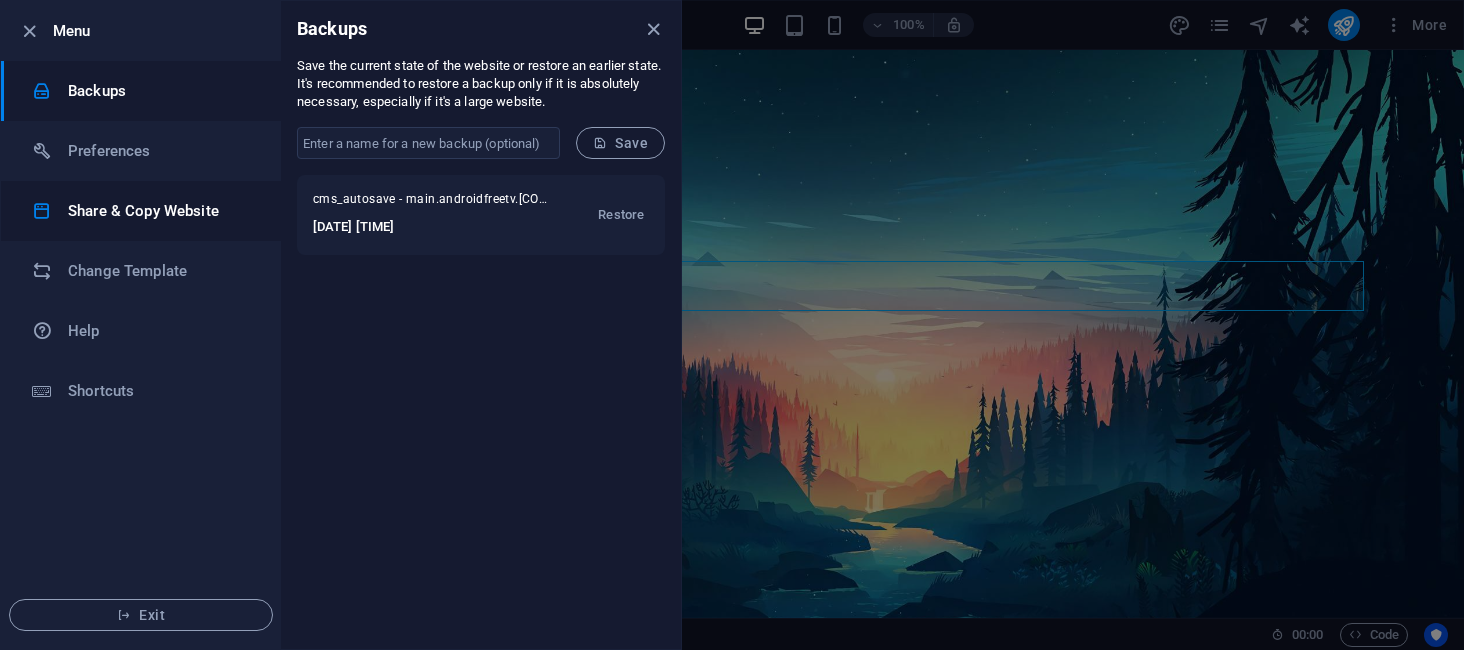 click on "Share & Copy Website" at bounding box center [141, 211] 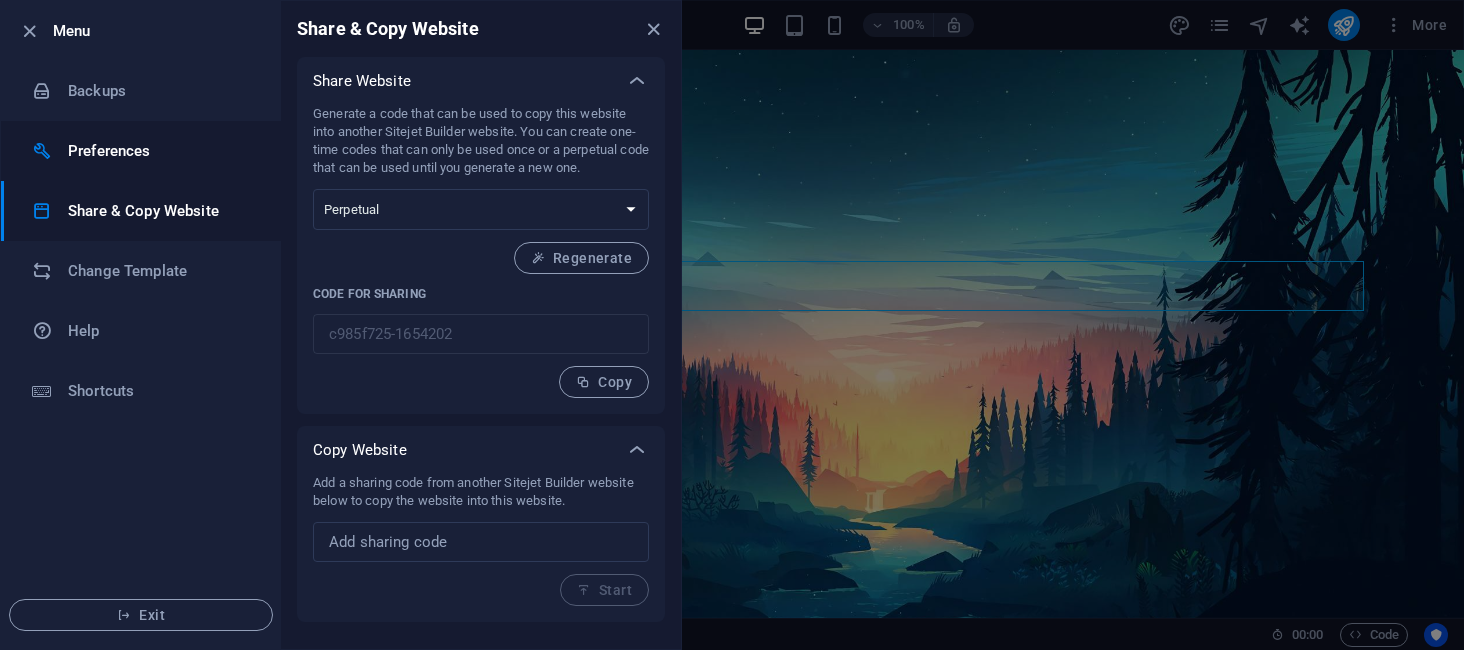 click on "Preferences" at bounding box center (160, 151) 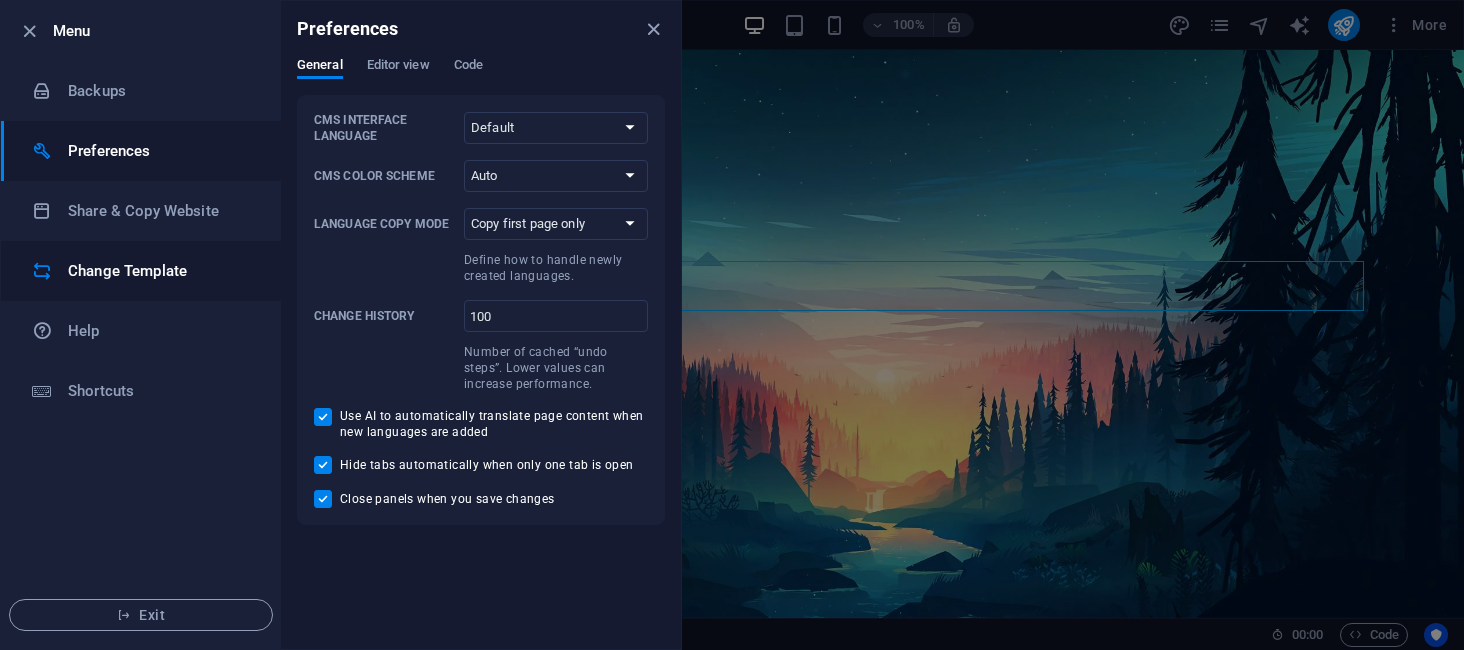 click on "Change Template" at bounding box center (160, 271) 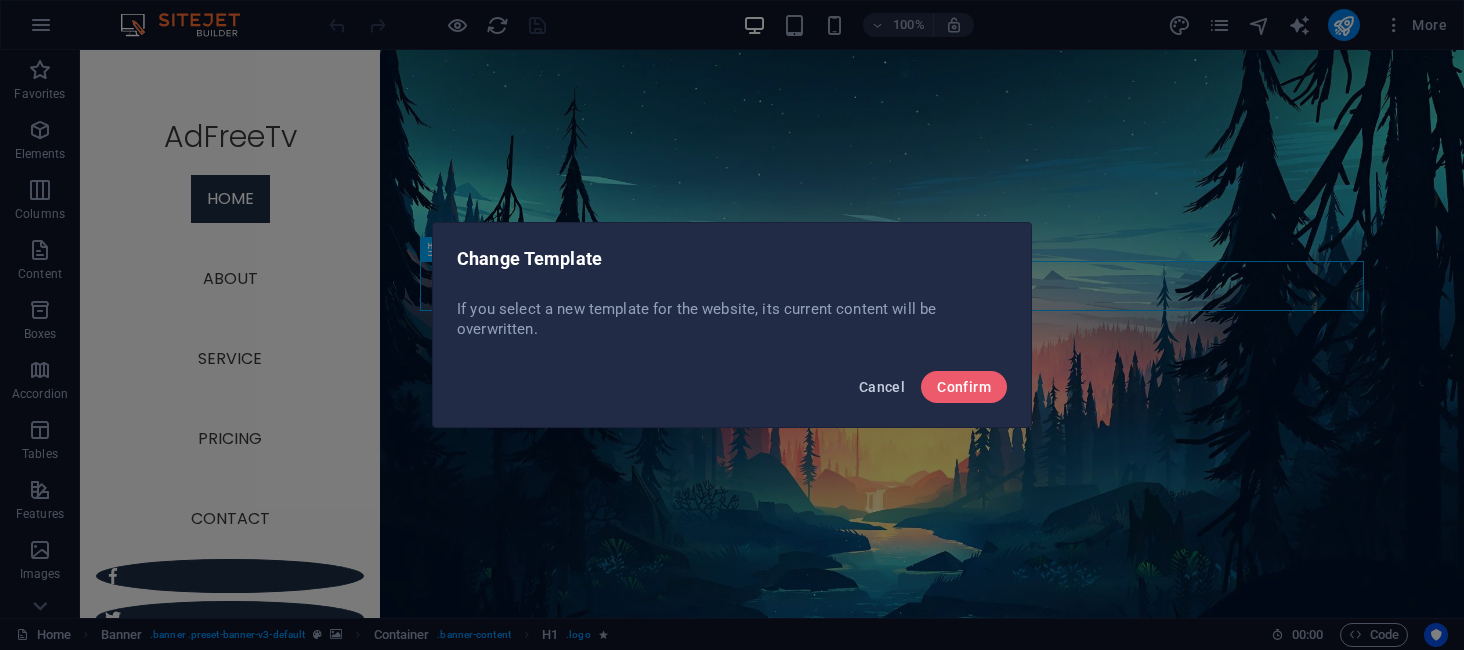 click on "Cancel" at bounding box center [882, 387] 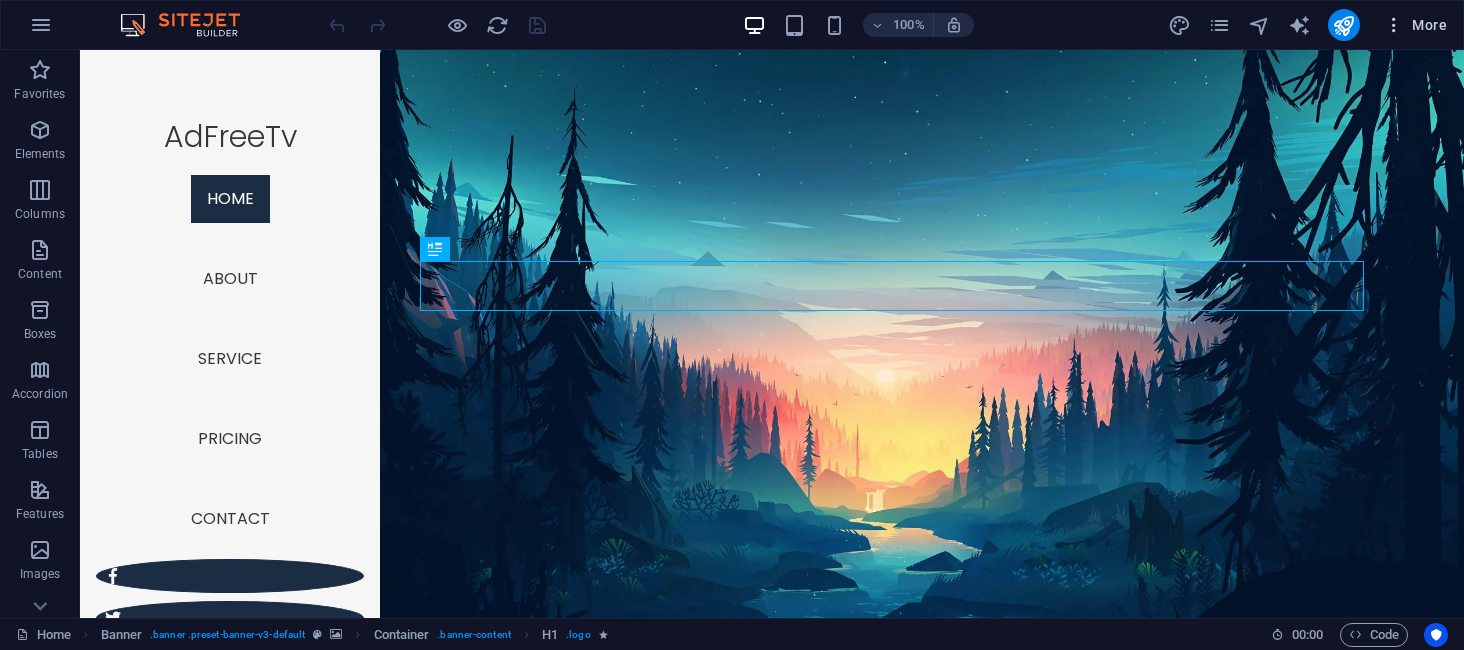 click at bounding box center (1394, 25) 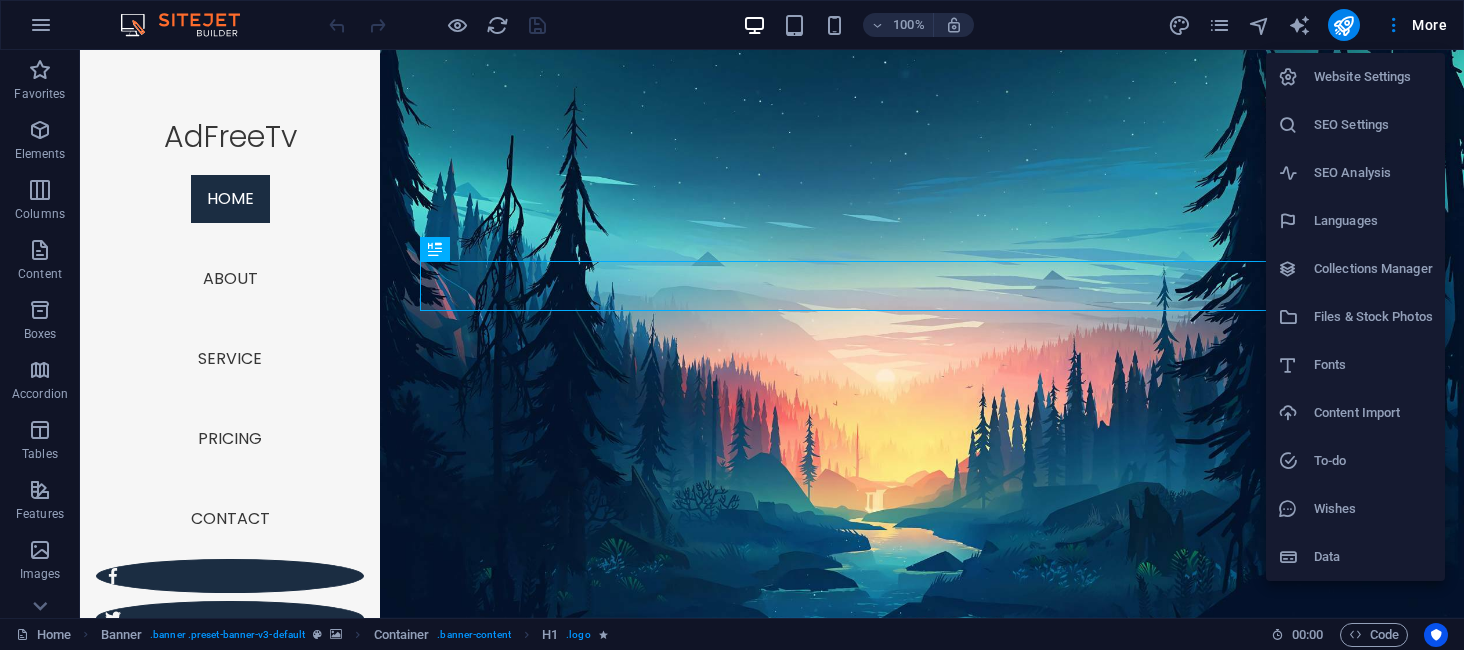 click on "Website Settings" at bounding box center (1373, 77) 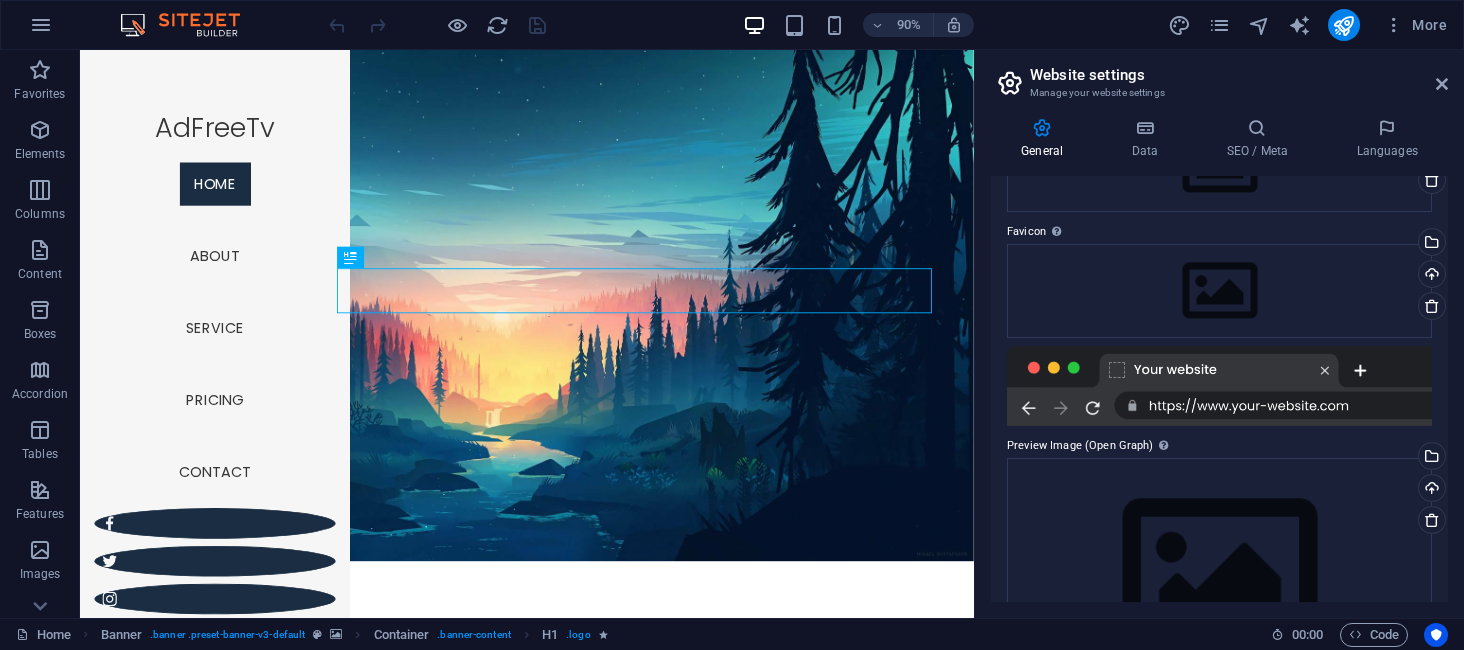 scroll, scrollTop: 256, scrollLeft: 0, axis: vertical 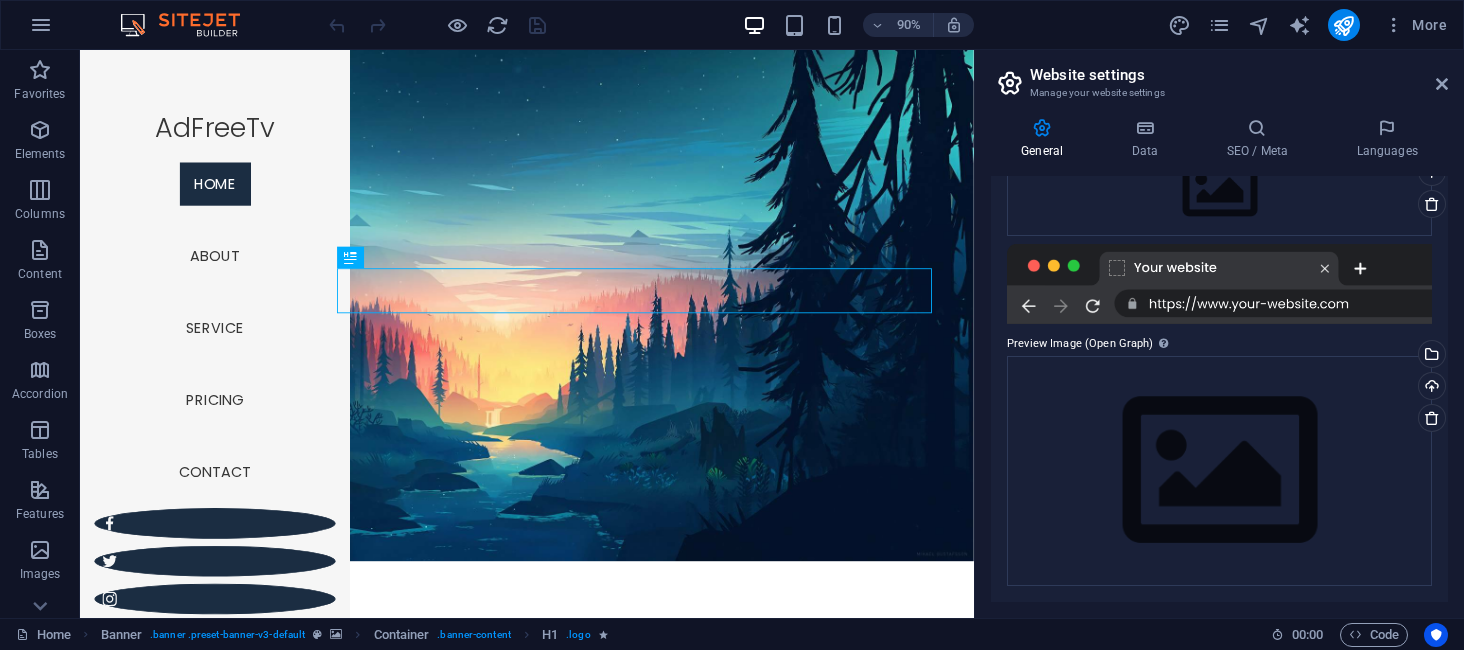 click on "Website settings" at bounding box center (1239, 75) 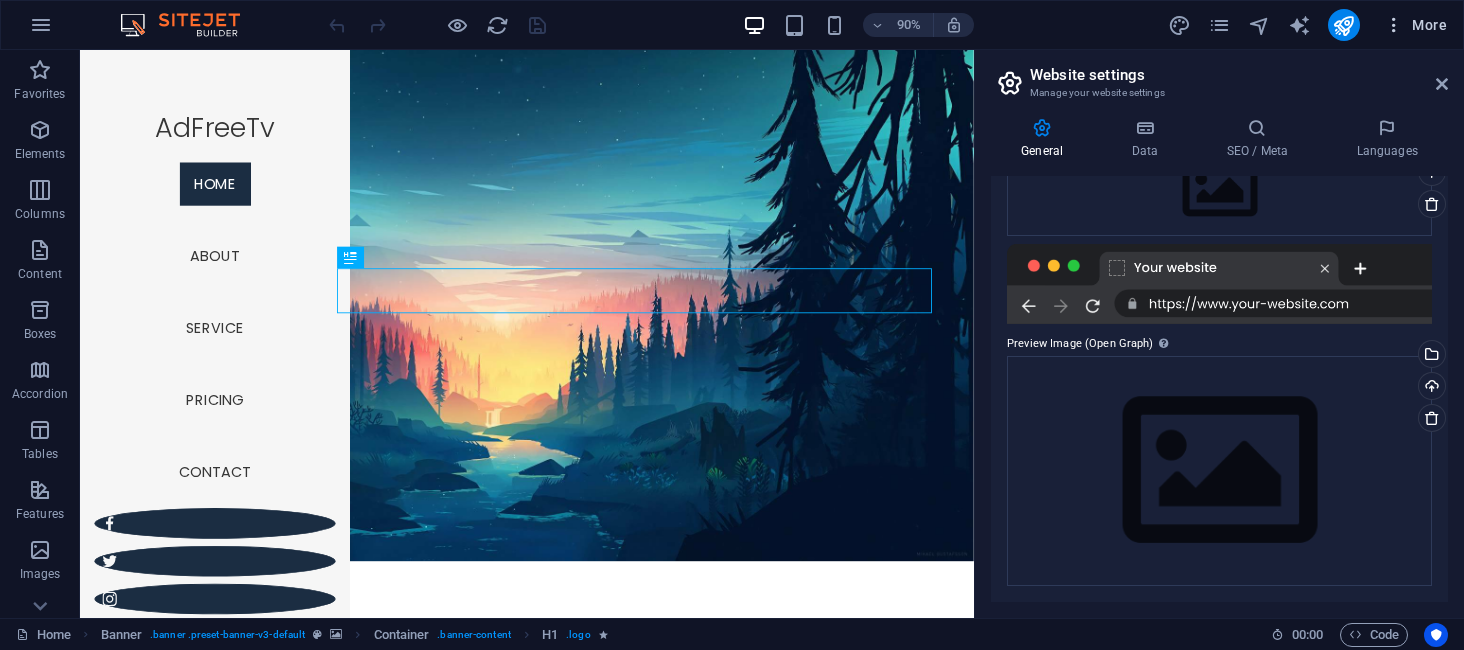 click at bounding box center [1394, 25] 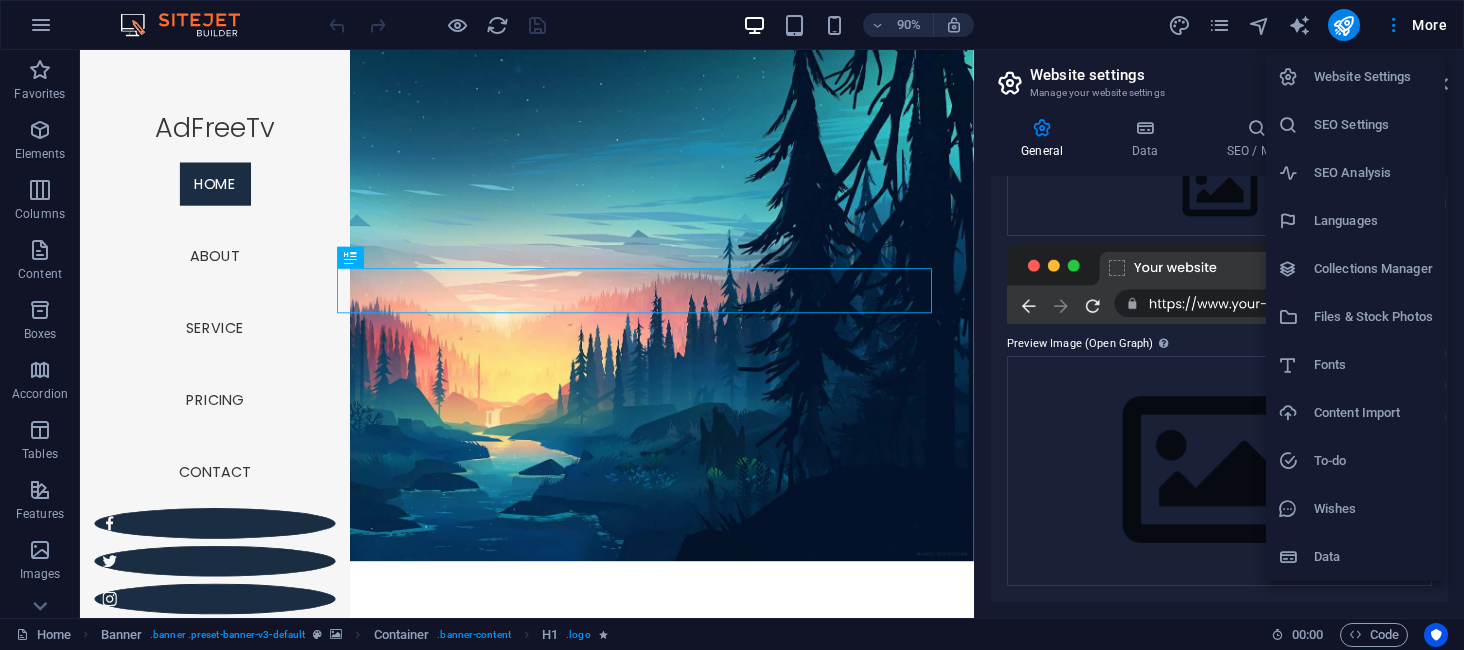 drag, startPoint x: 1205, startPoint y: 15, endPoint x: 1220, endPoint y: 20, distance: 15.811388 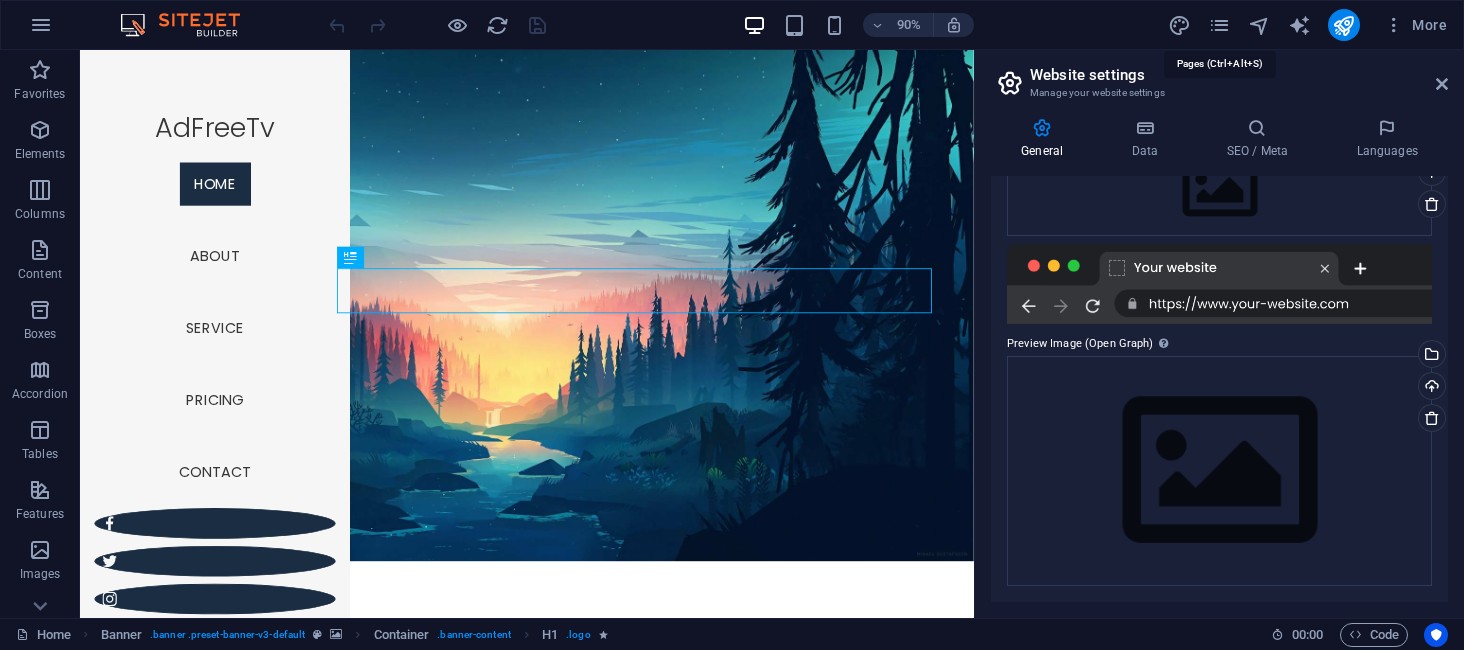 click at bounding box center [1219, 25] 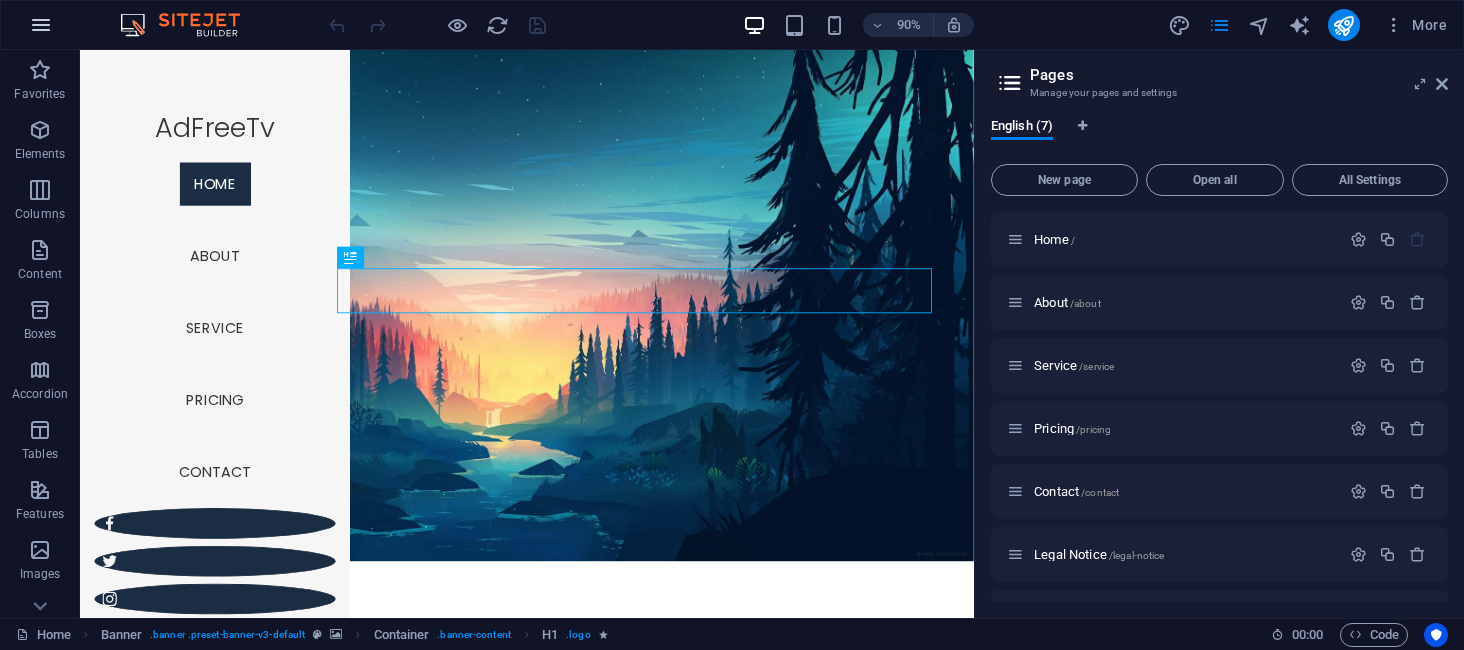 click at bounding box center (41, 25) 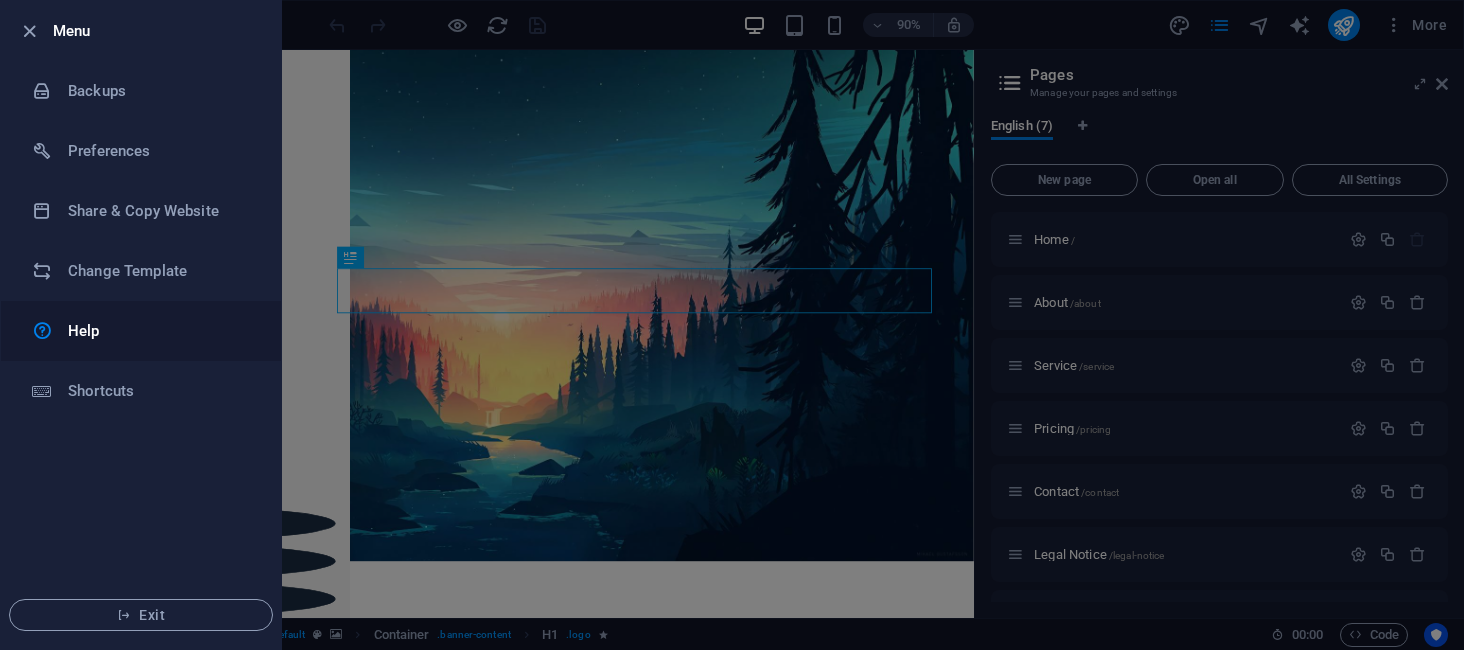 click on "Help" at bounding box center [160, 331] 